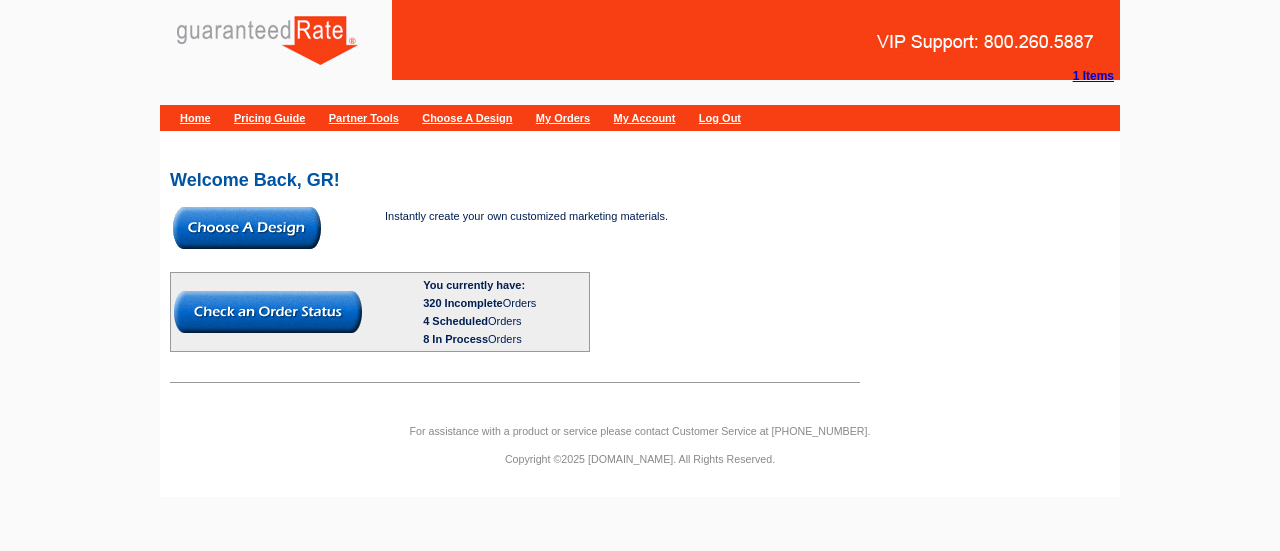 scroll, scrollTop: 0, scrollLeft: 0, axis: both 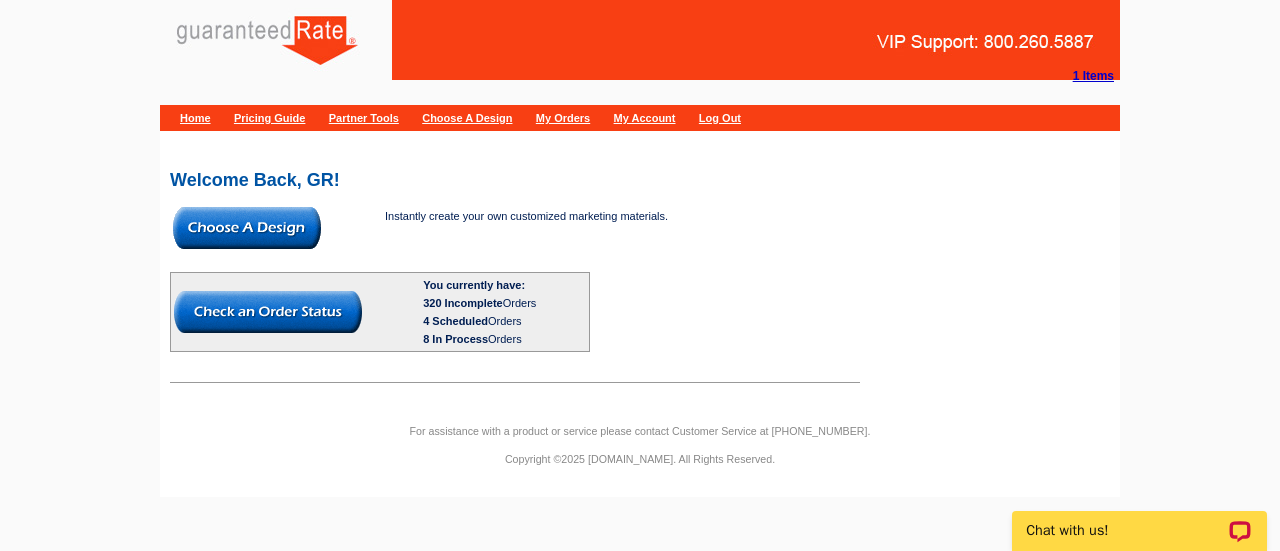 click at bounding box center [247, 228] 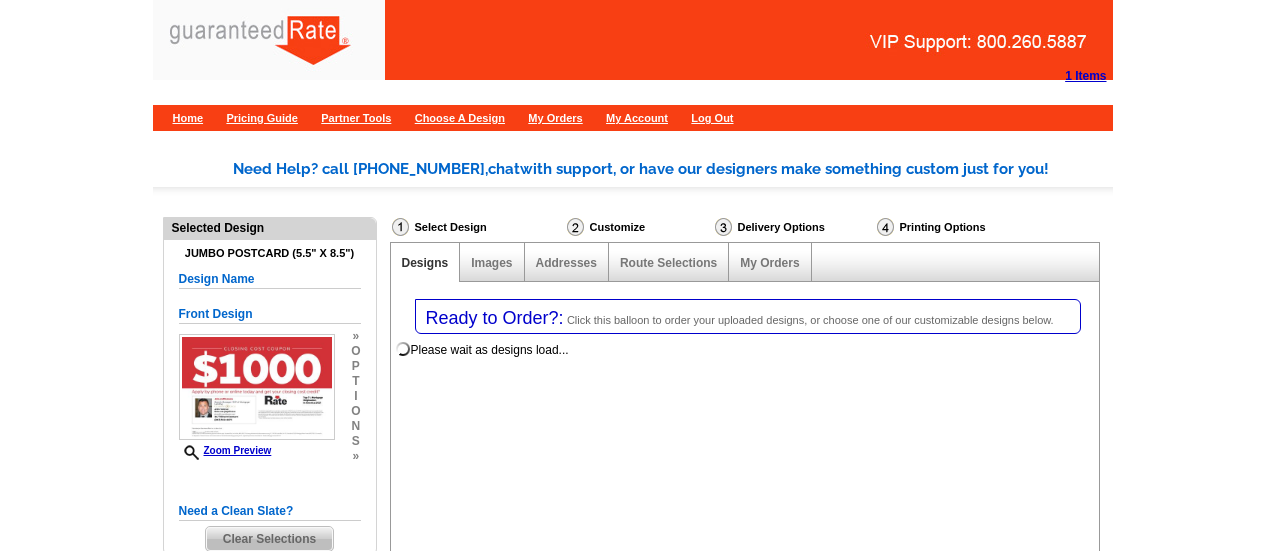 select on "1" 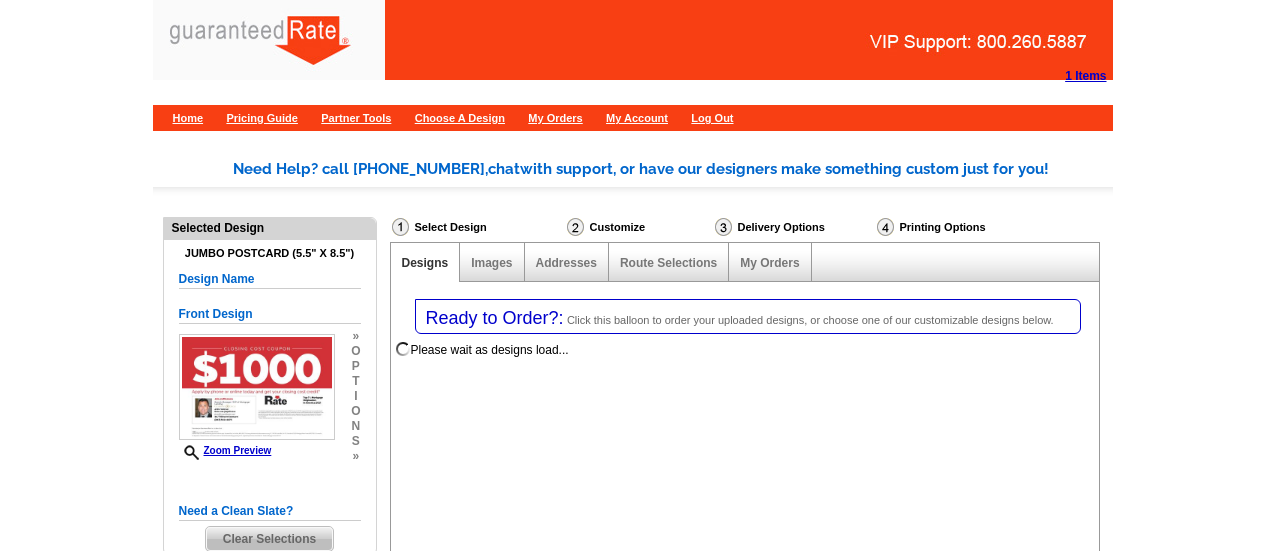 select on "2" 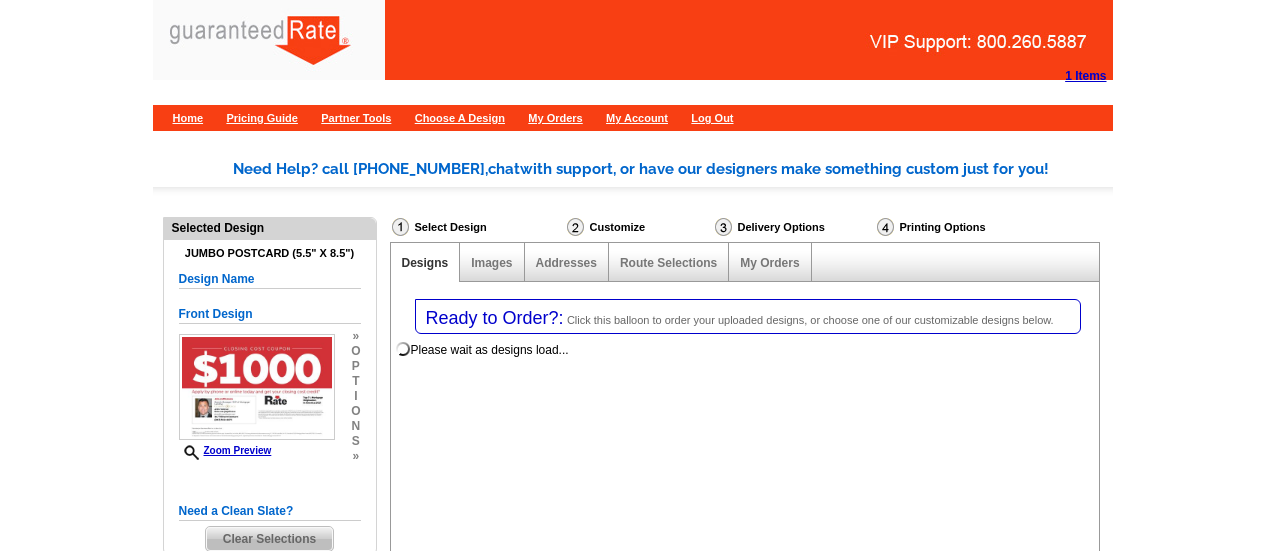 select on "back" 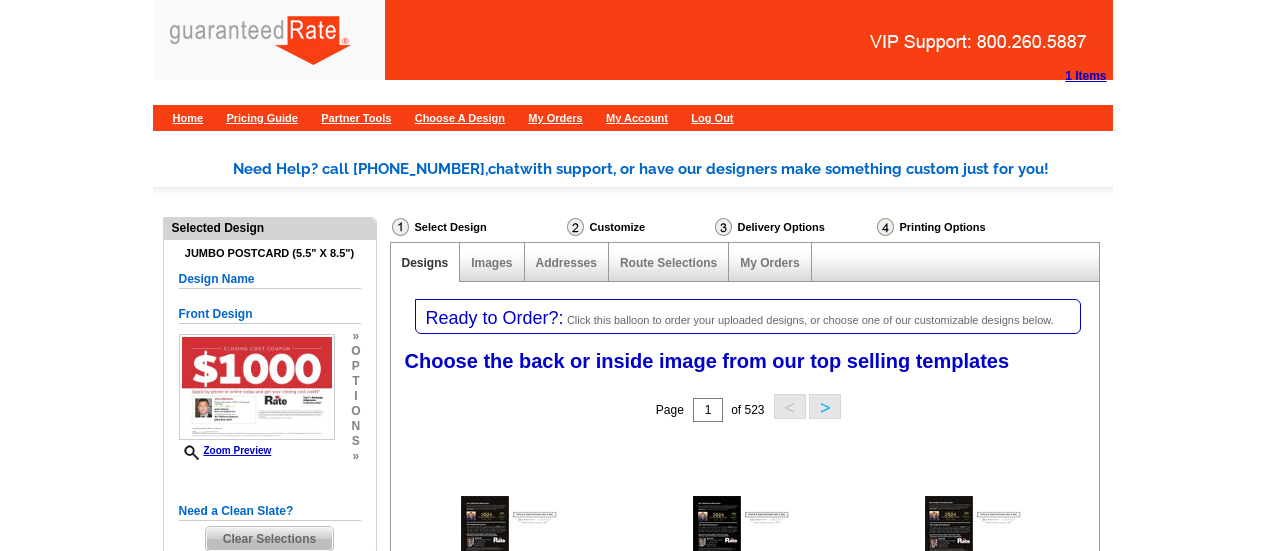 scroll, scrollTop: 0, scrollLeft: 0, axis: both 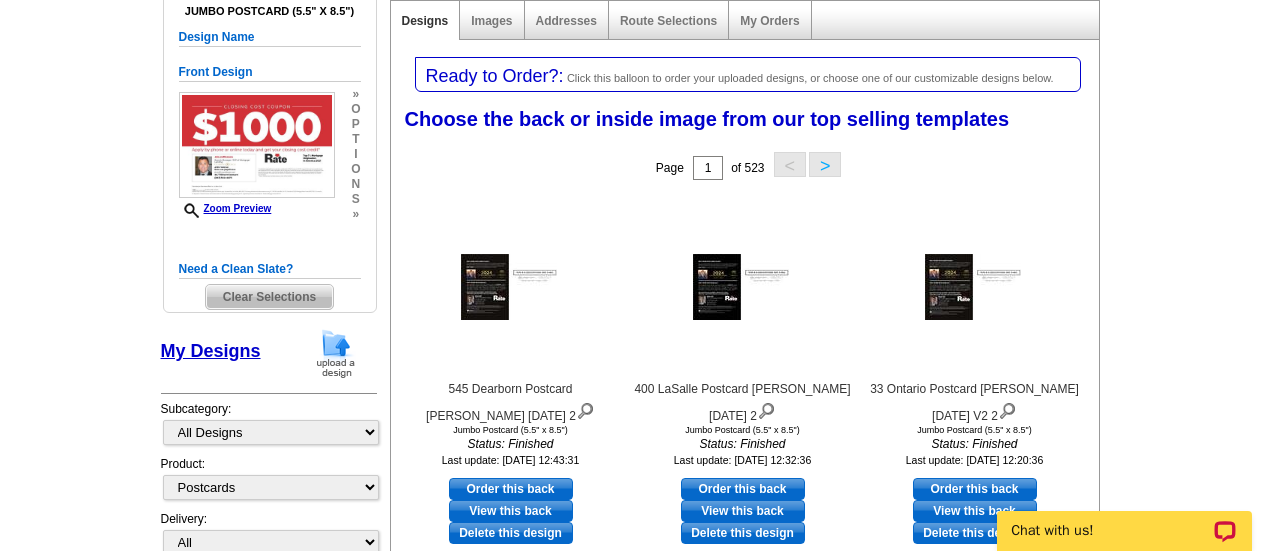 click at bounding box center [336, 353] 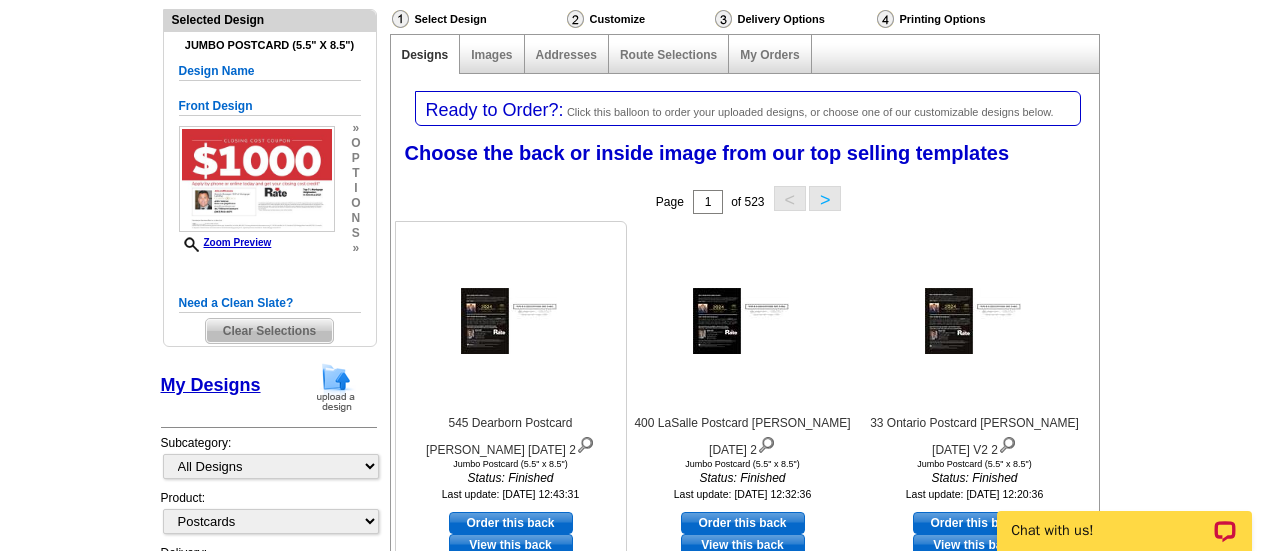 scroll, scrollTop: 207, scrollLeft: 0, axis: vertical 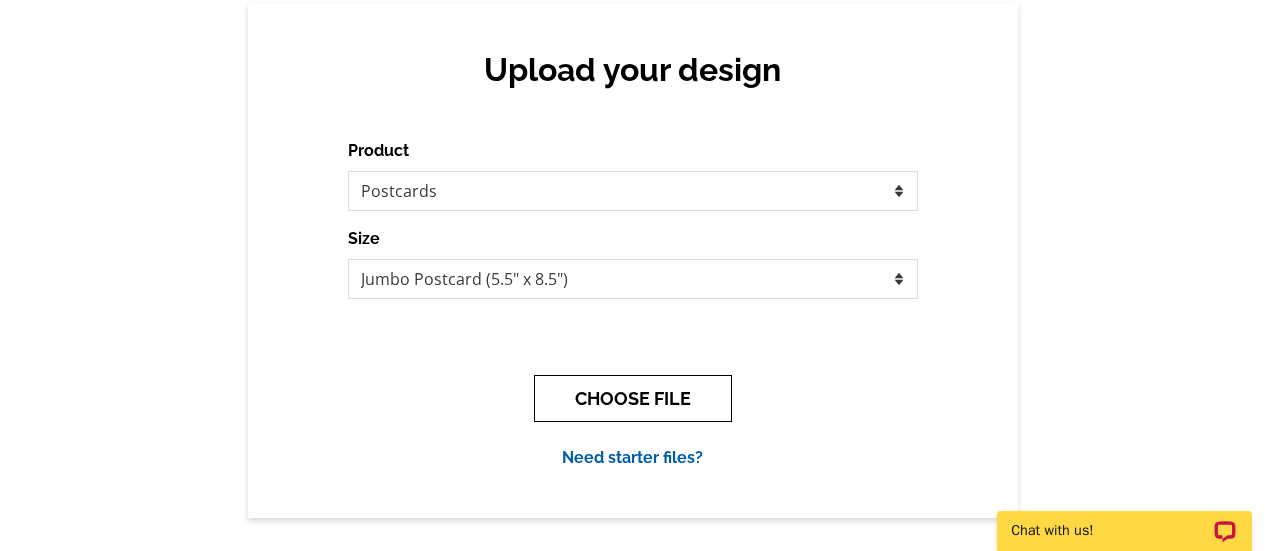 click on "CHOOSE FILE" at bounding box center [633, 398] 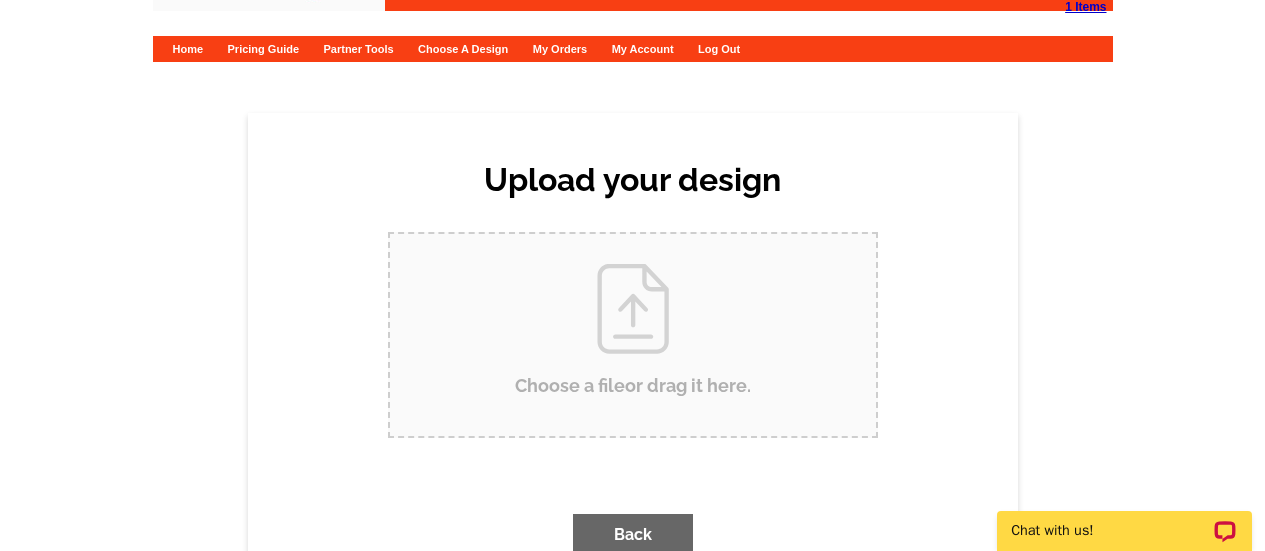 scroll, scrollTop: 0, scrollLeft: 0, axis: both 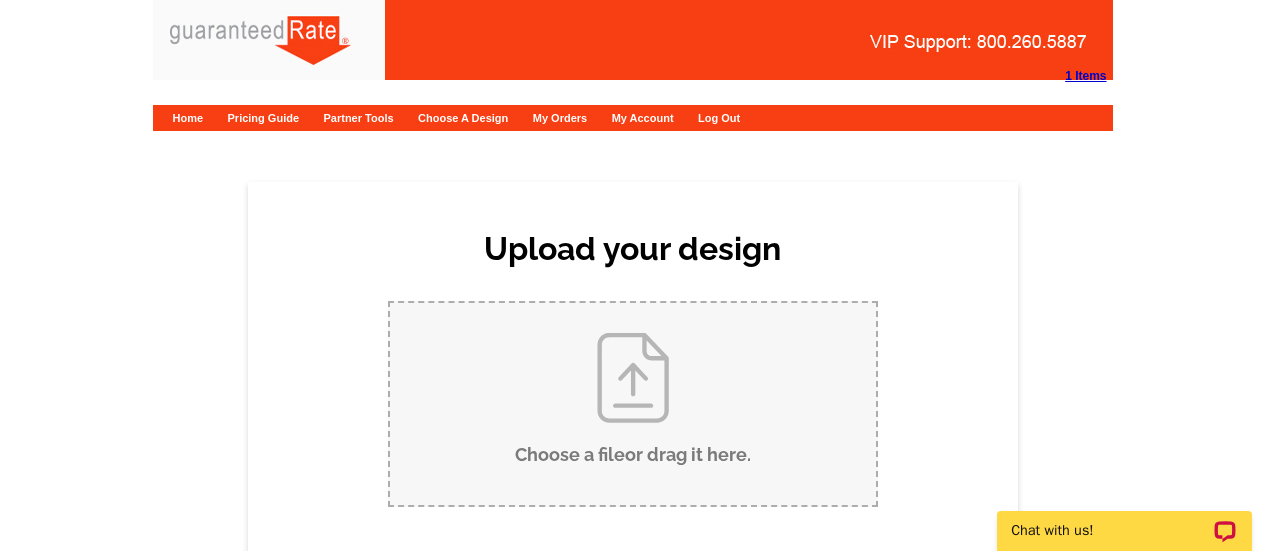 click on "Choose a file  or drag it here ." at bounding box center [633, 404] 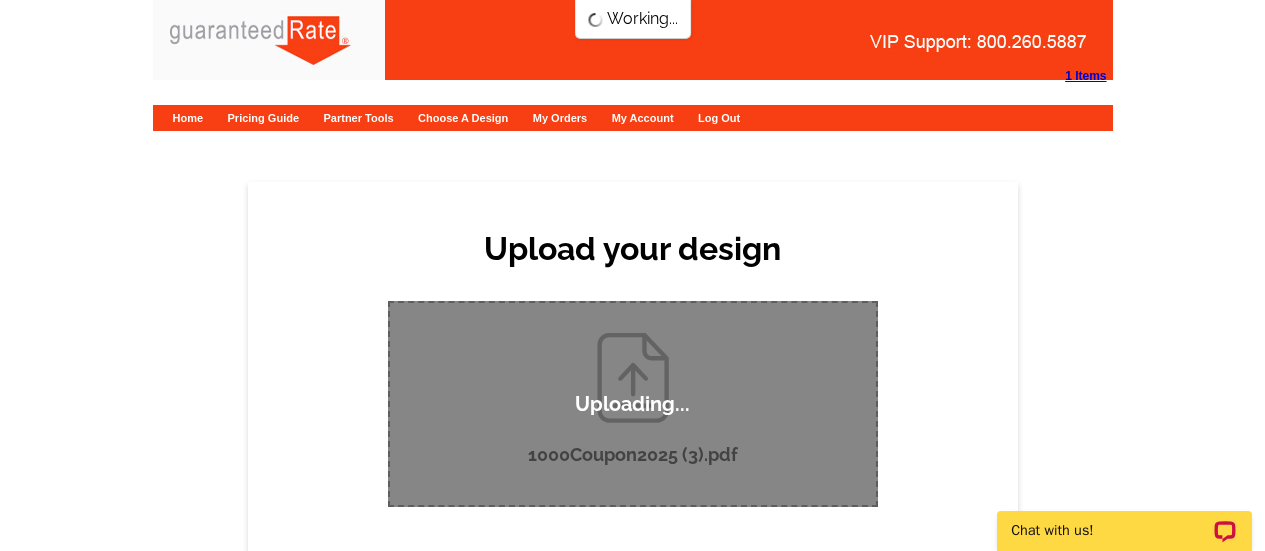 scroll, scrollTop: 0, scrollLeft: 0, axis: both 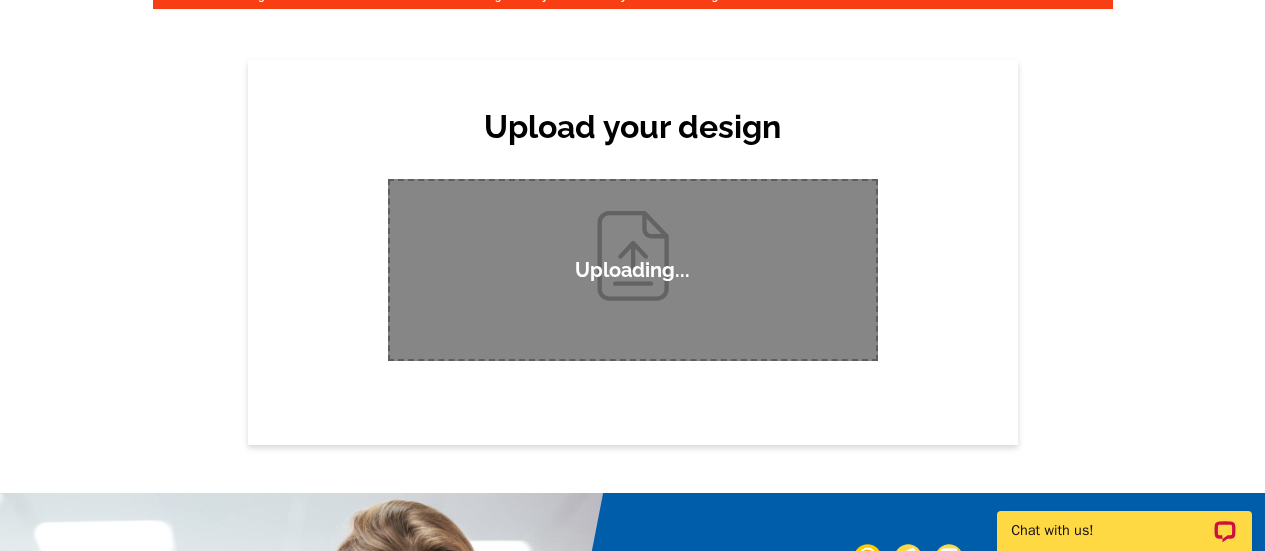 type 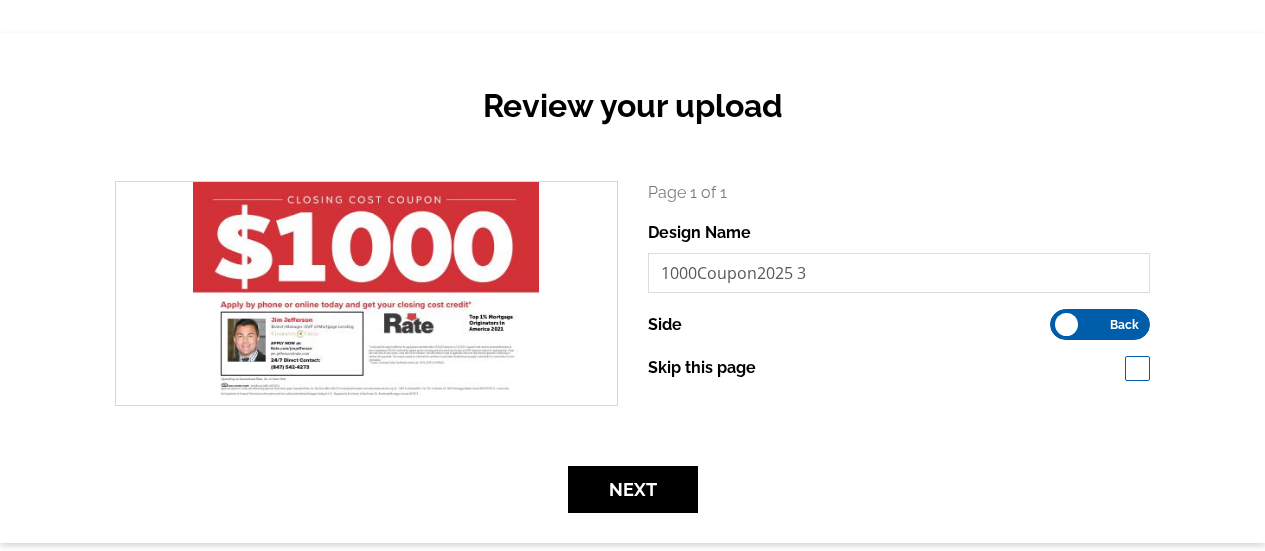 scroll, scrollTop: 282, scrollLeft: 0, axis: vertical 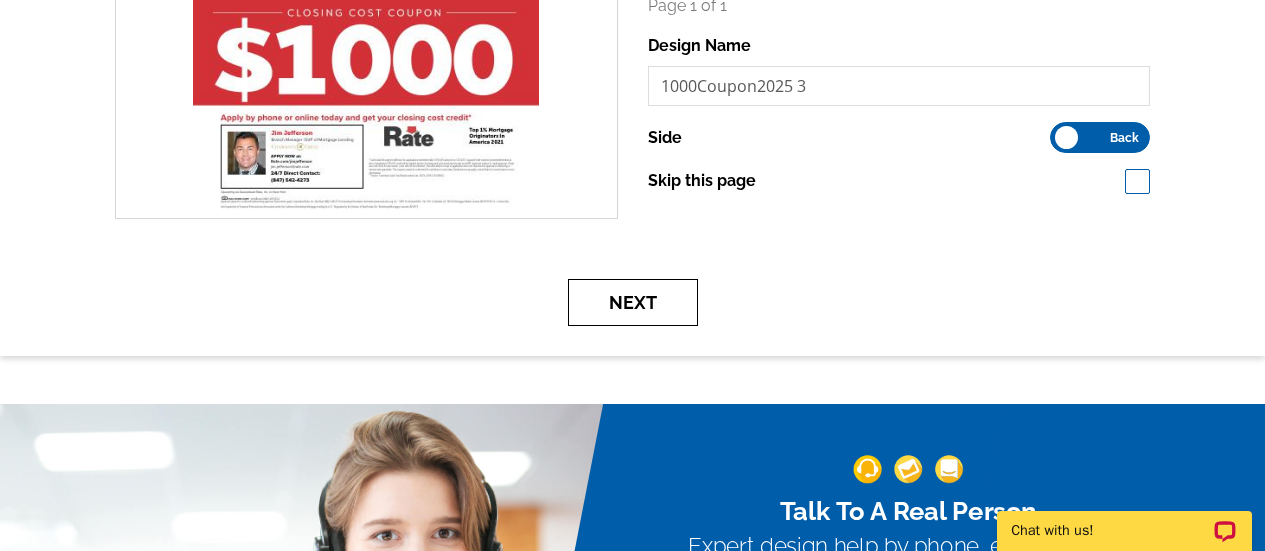 click on "Next" at bounding box center (633, 302) 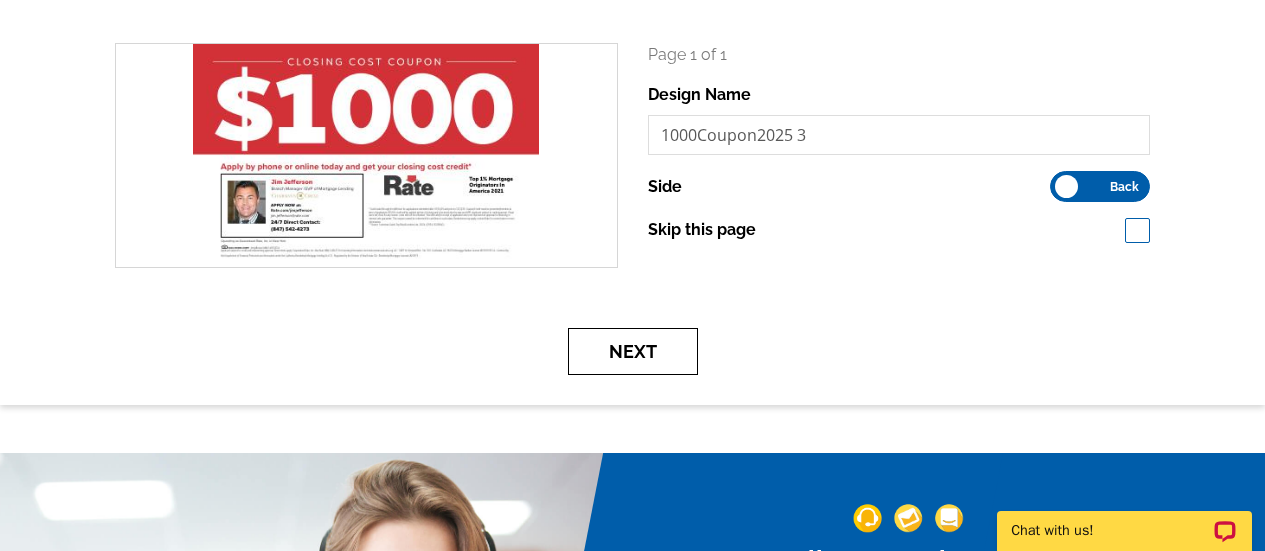 scroll, scrollTop: 288, scrollLeft: 0, axis: vertical 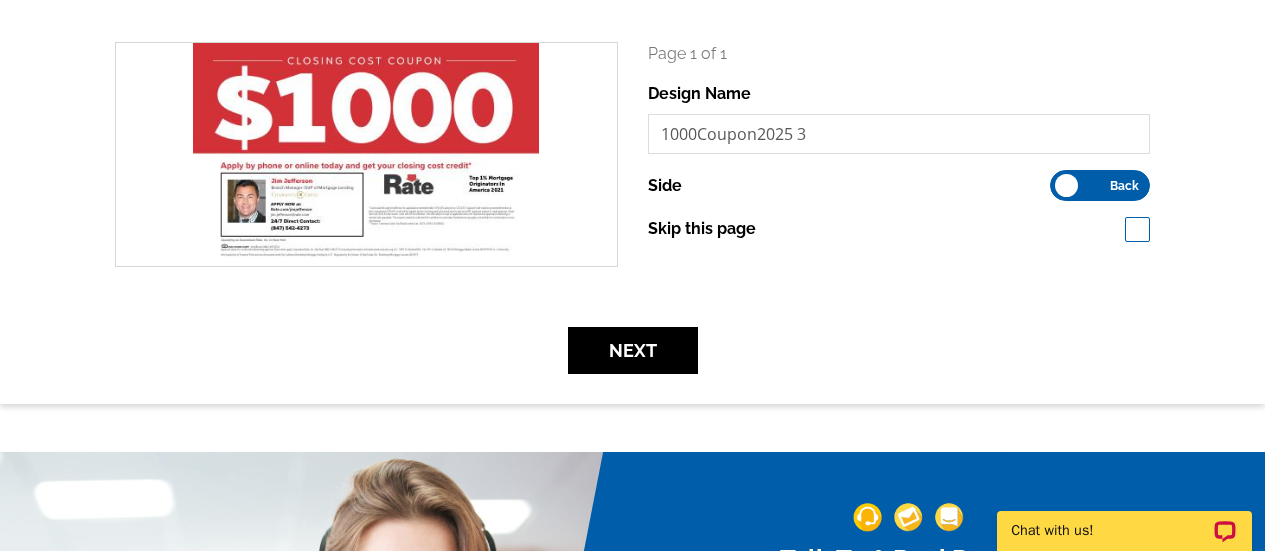 click on "Back" at bounding box center (1124, 186) 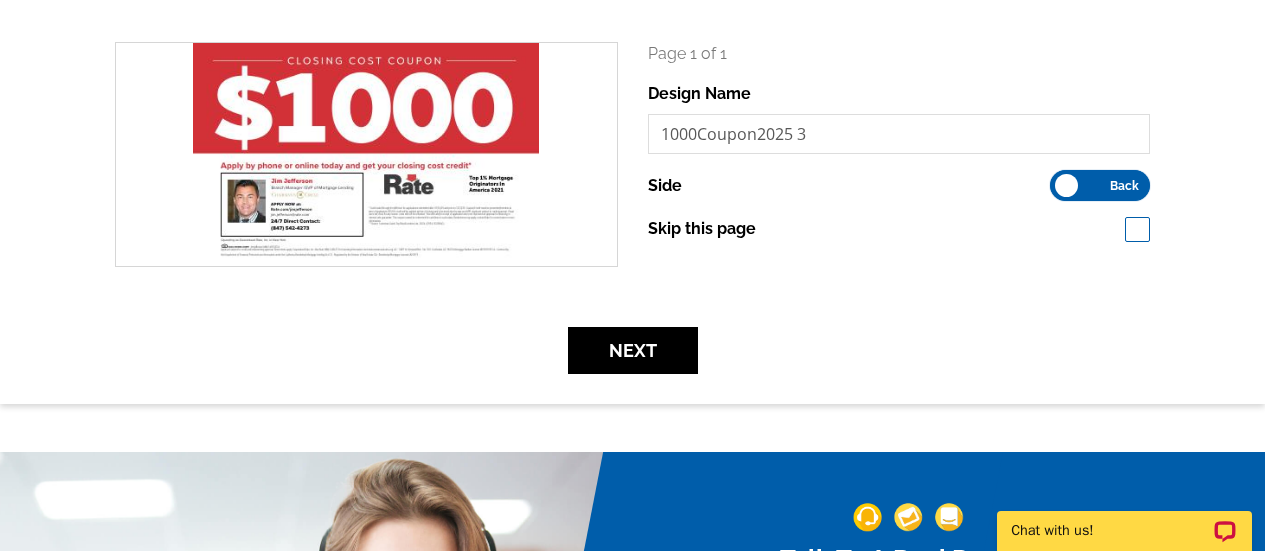 click on "Front
Back" at bounding box center [1060, 180] 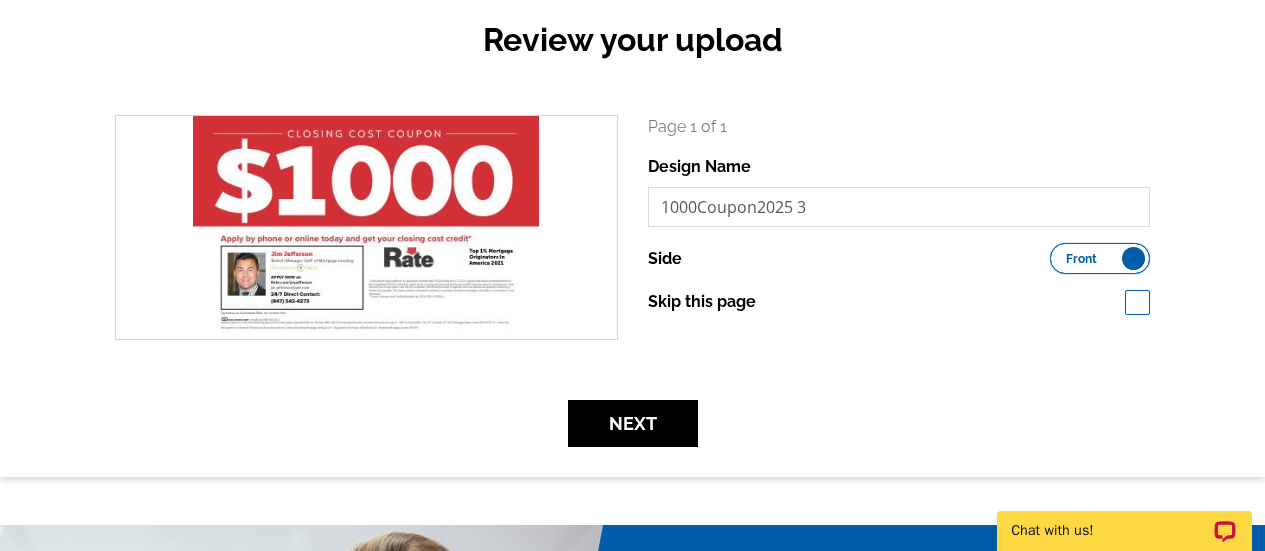 scroll, scrollTop: 204, scrollLeft: 0, axis: vertical 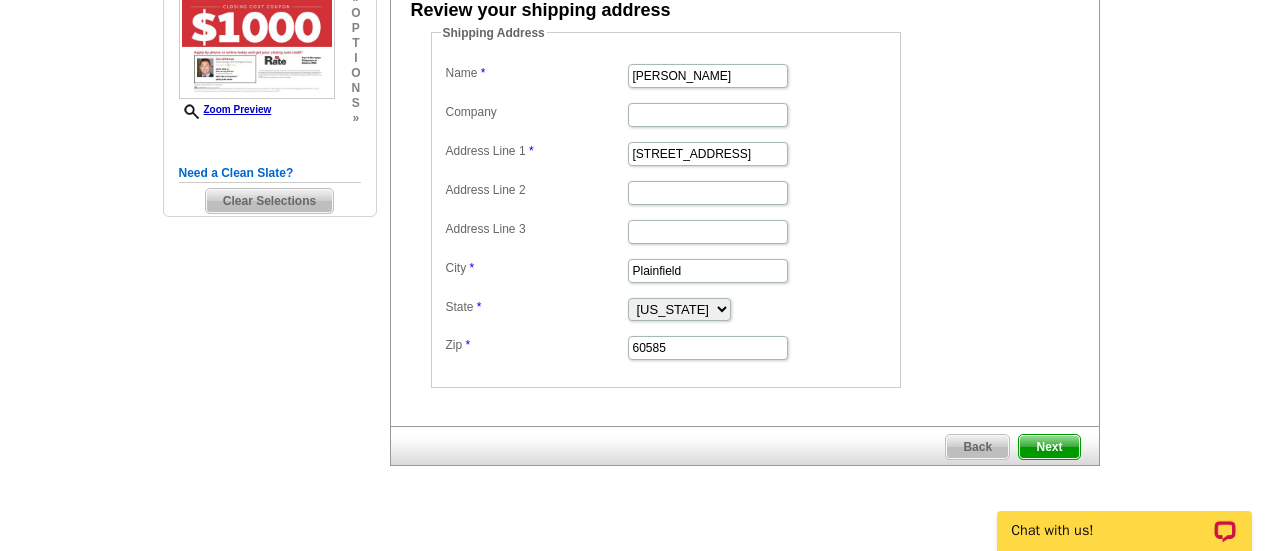 click on "Back" at bounding box center (977, 447) 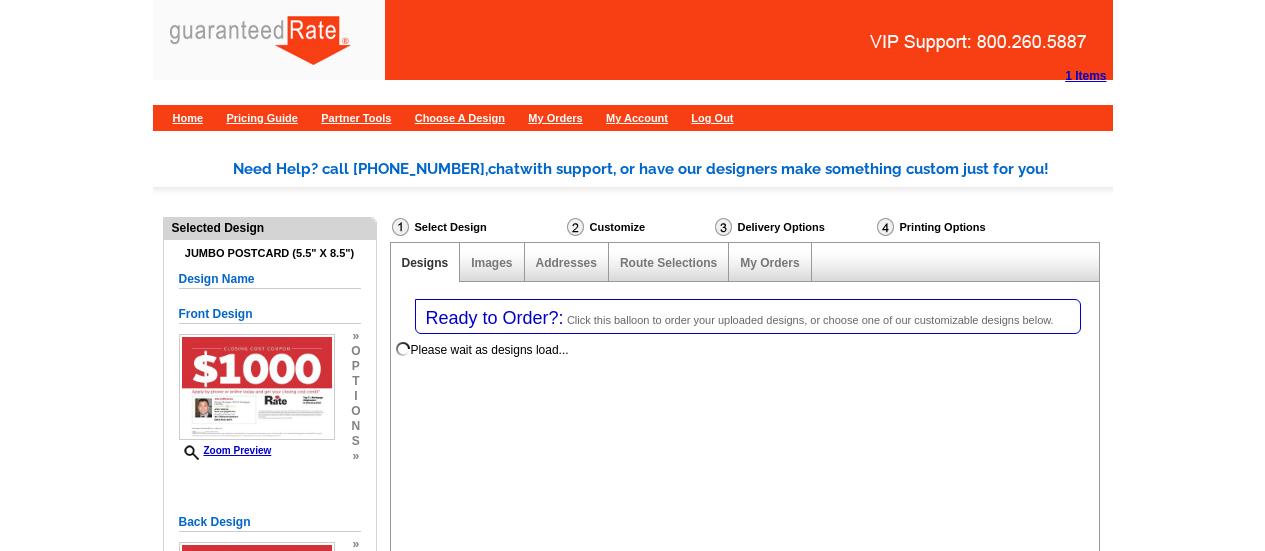 select on "1" 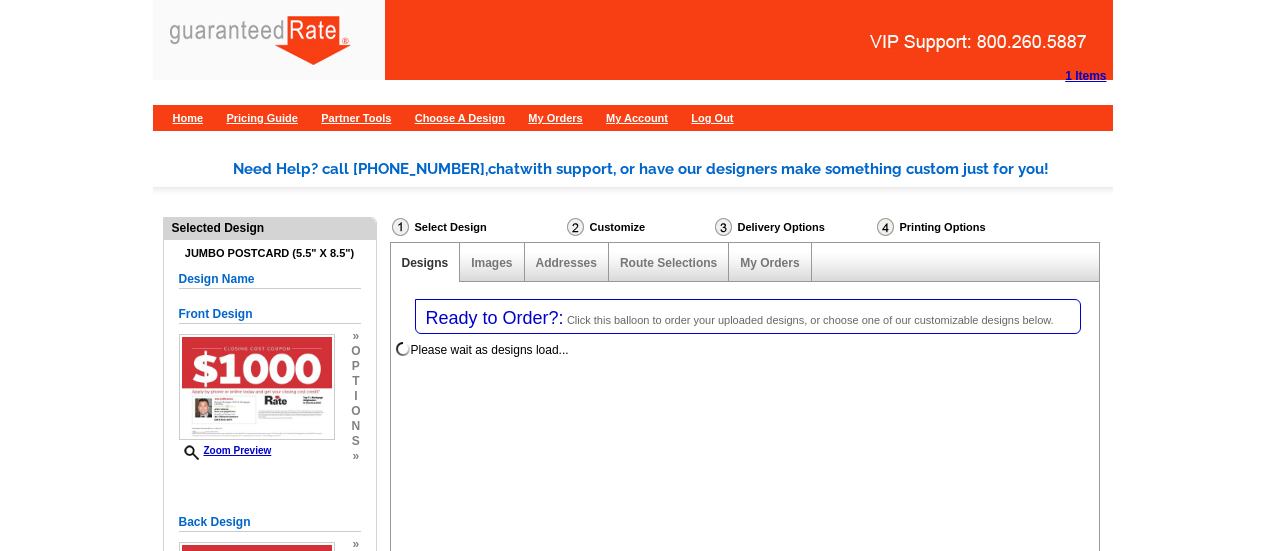 select on "2" 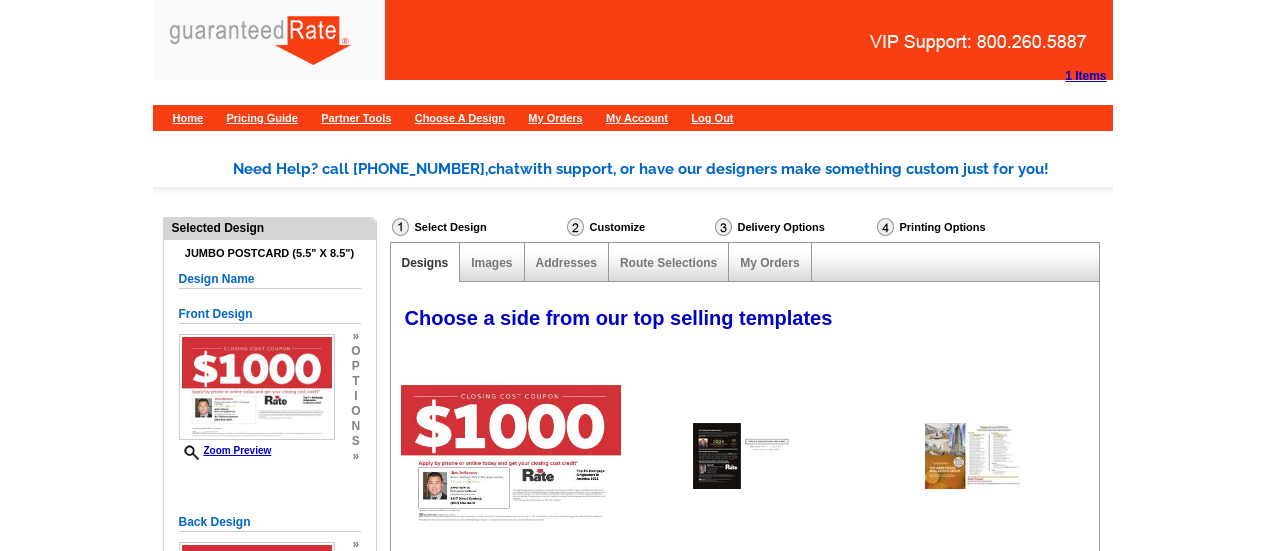 scroll, scrollTop: 0, scrollLeft: 0, axis: both 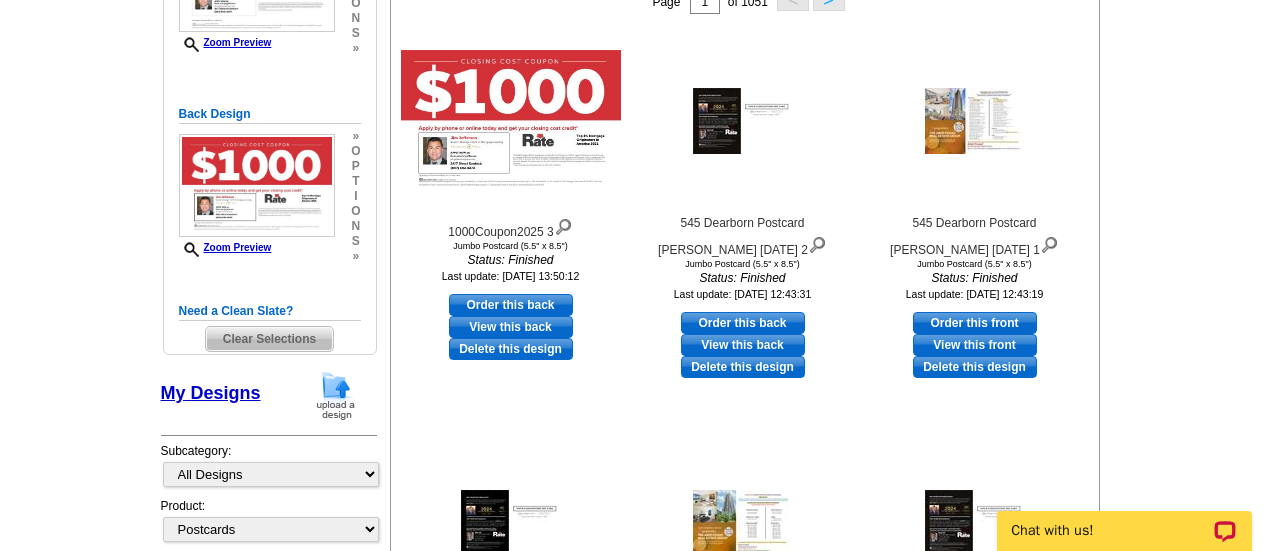 click on "Clear Selections" at bounding box center [269, 339] 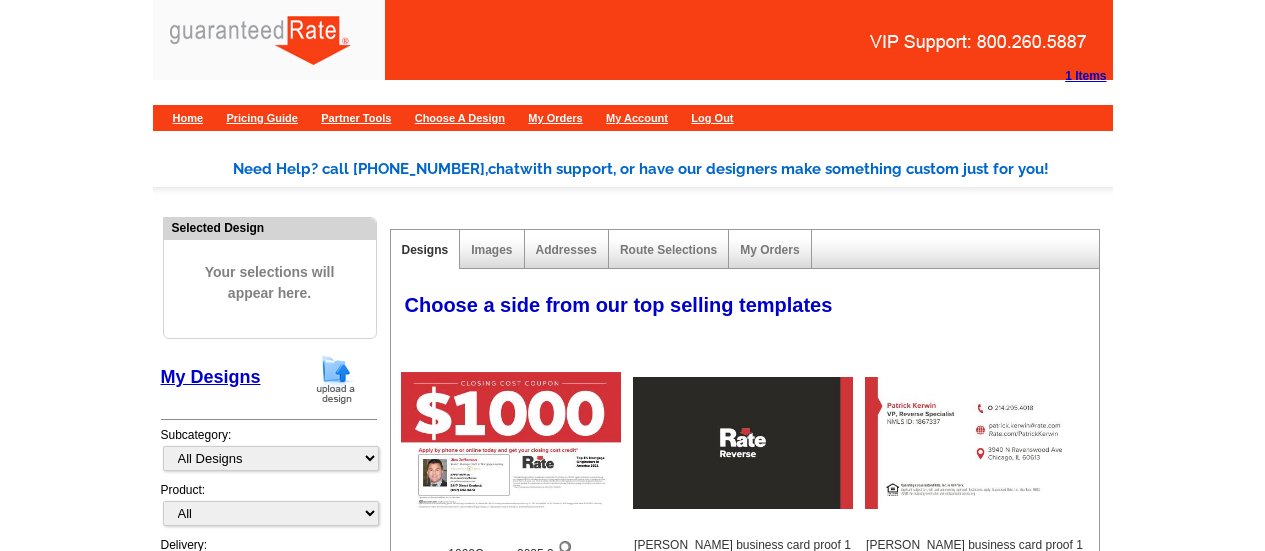 scroll, scrollTop: 0, scrollLeft: 0, axis: both 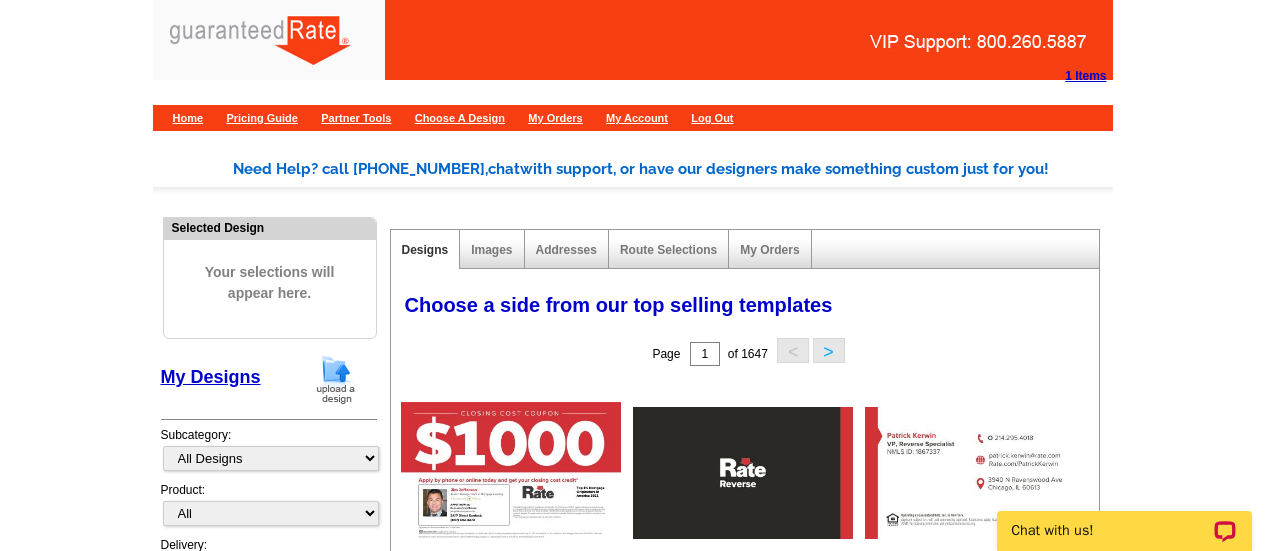 click at bounding box center [336, 379] 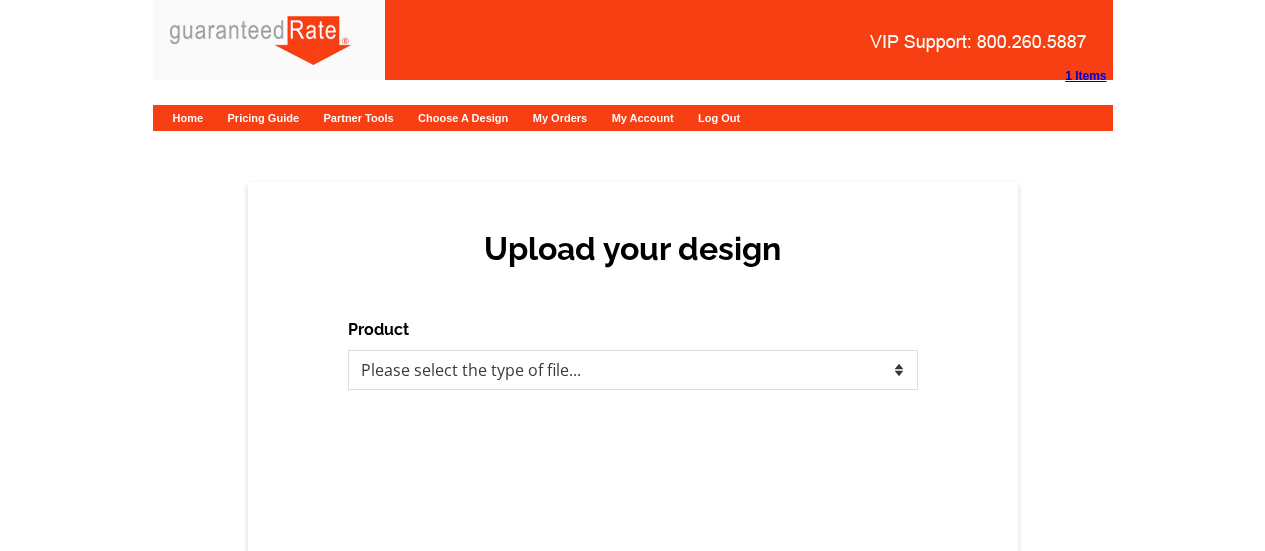 scroll, scrollTop: 0, scrollLeft: 0, axis: both 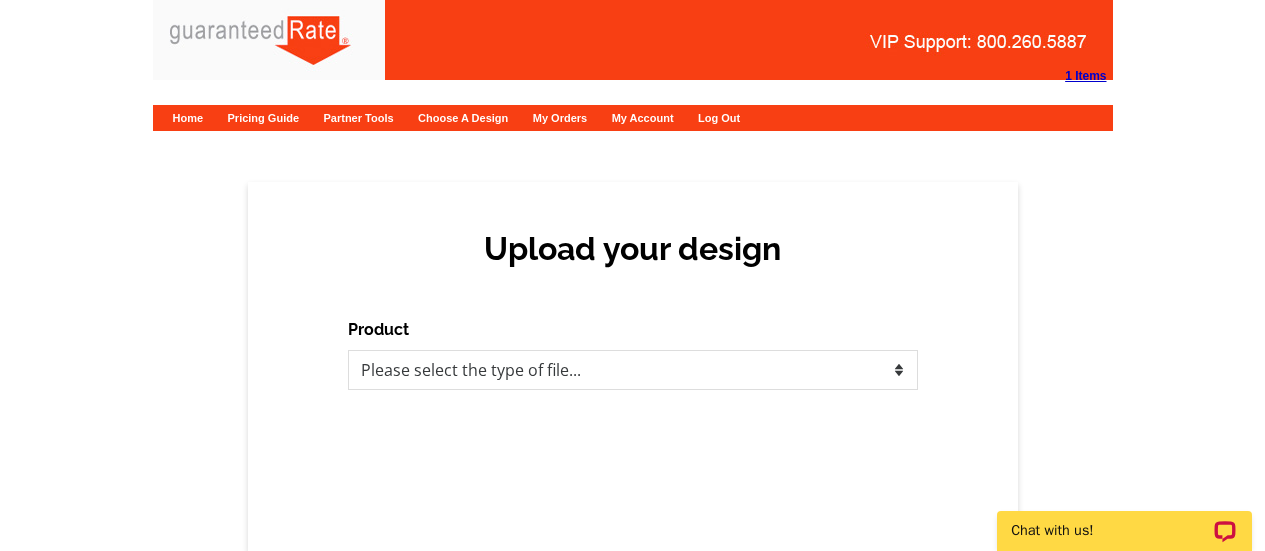 click on "Product" at bounding box center (378, 330) 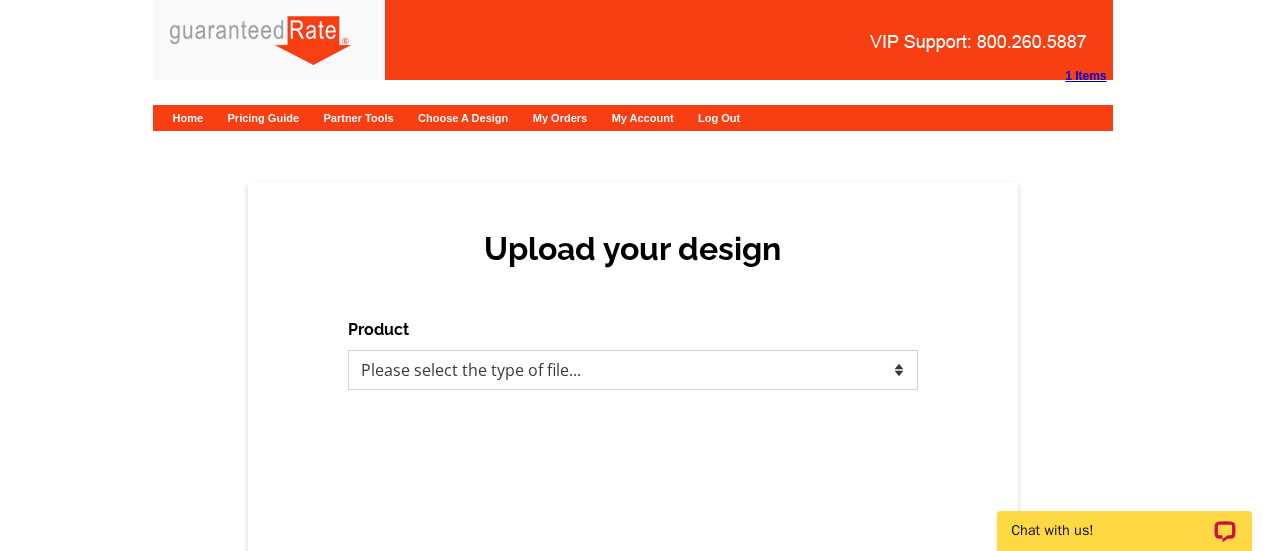 click on "Please select the type of file...
Postcards
Calendars
Business Cards
Letters and flyers
Greeting Cards" at bounding box center (633, 370) 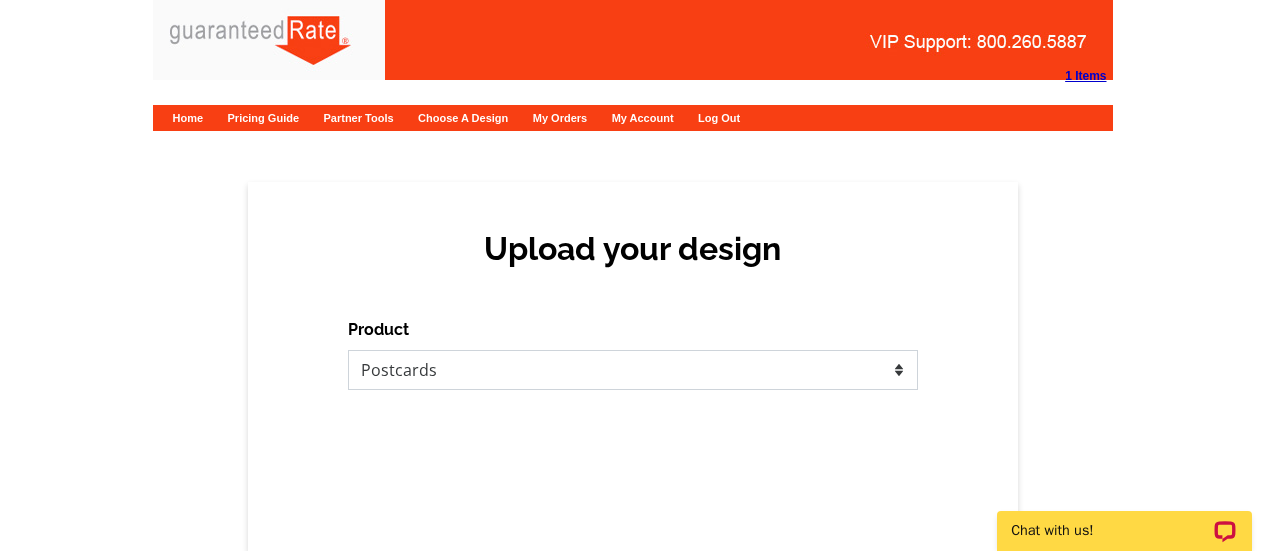 click on "Please select the type of file...
Postcards
Calendars
Business Cards
Letters and flyers
Greeting Cards" at bounding box center [633, 370] 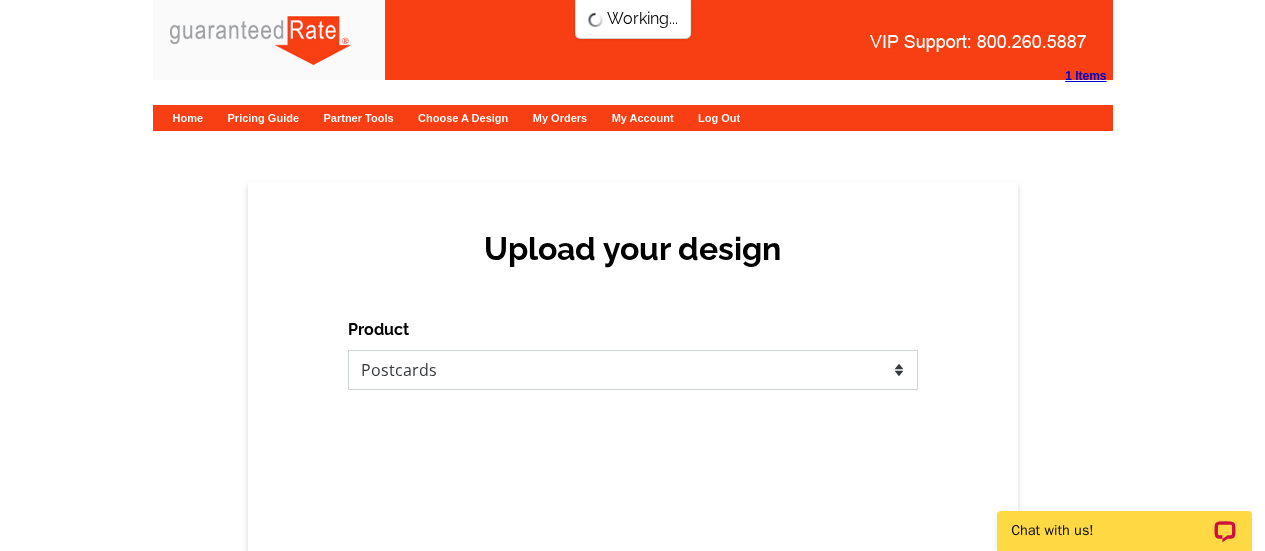 scroll, scrollTop: 0, scrollLeft: 0, axis: both 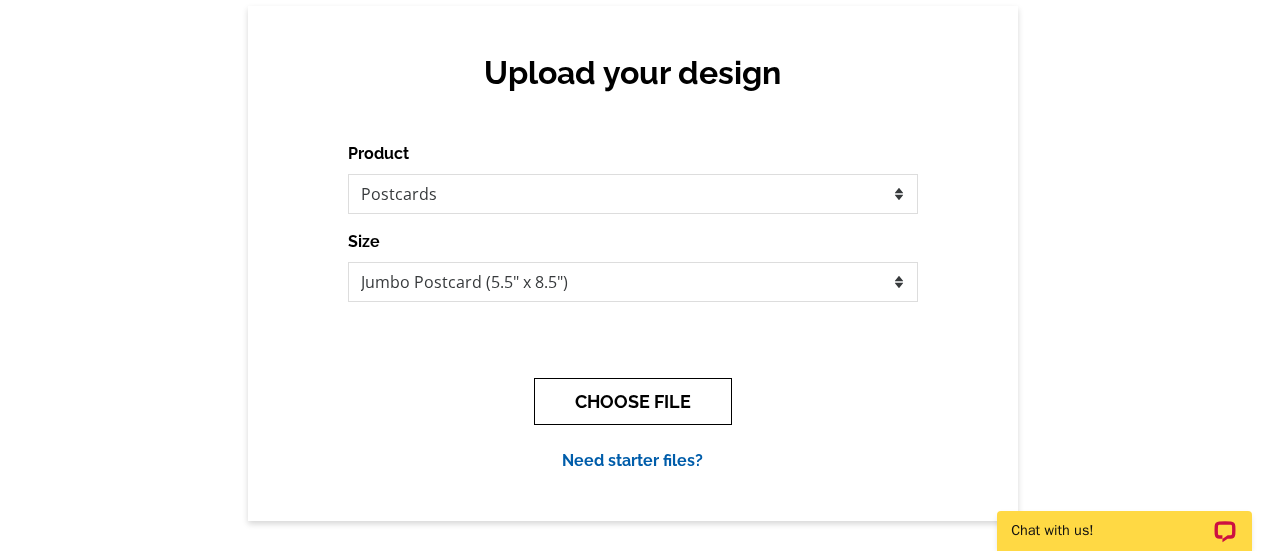 click on "CHOOSE FILE" at bounding box center [633, 401] 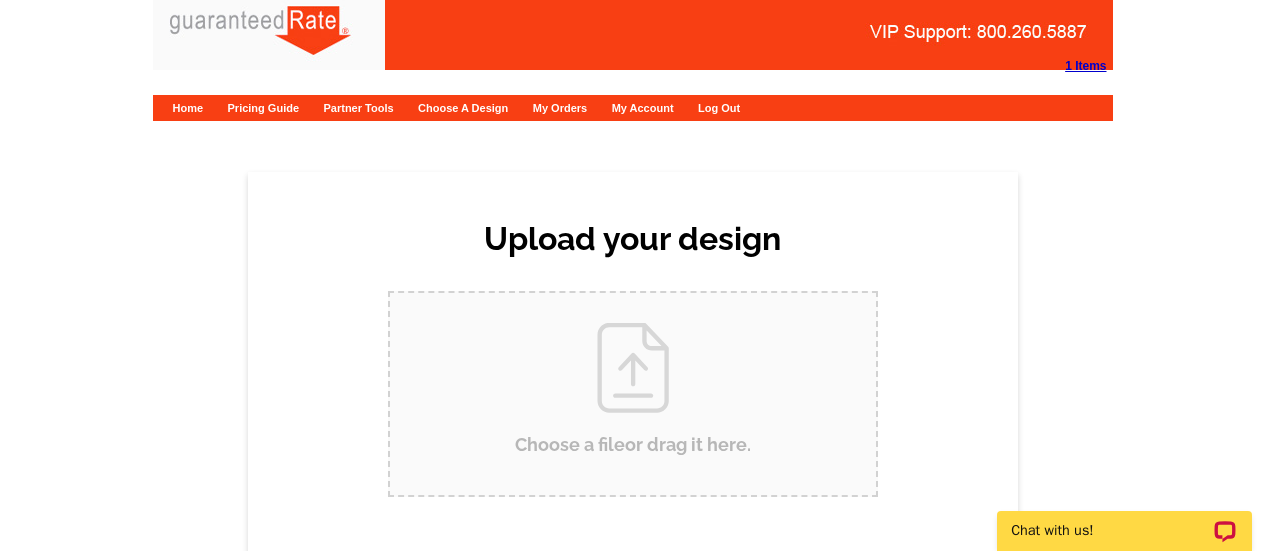 scroll, scrollTop: 0, scrollLeft: 0, axis: both 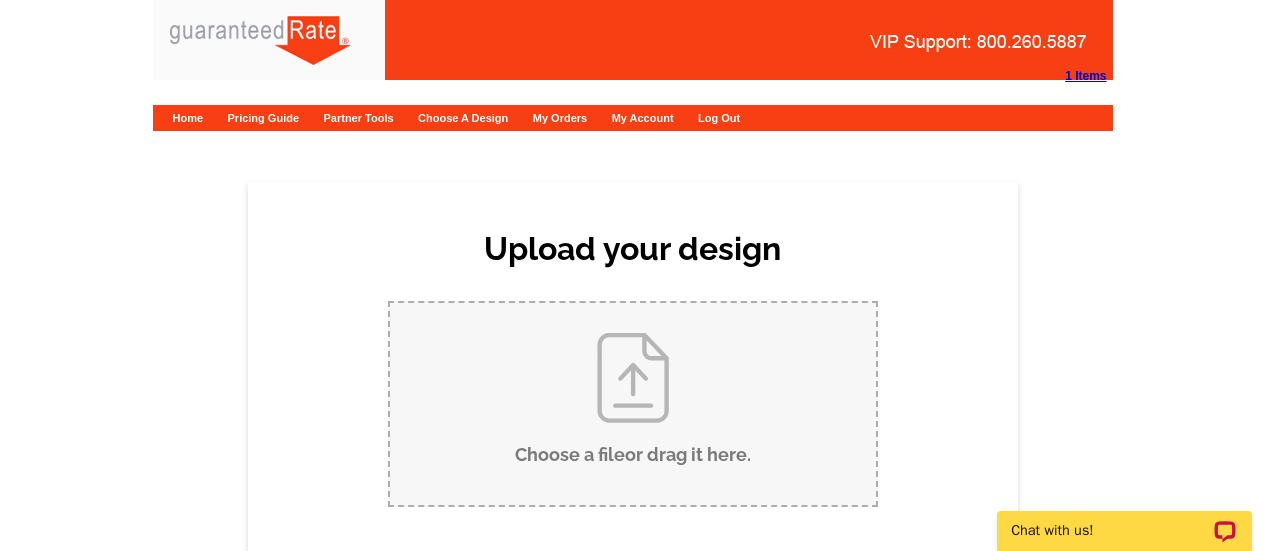 click on "Choose a file  or drag it here ." at bounding box center (633, 404) 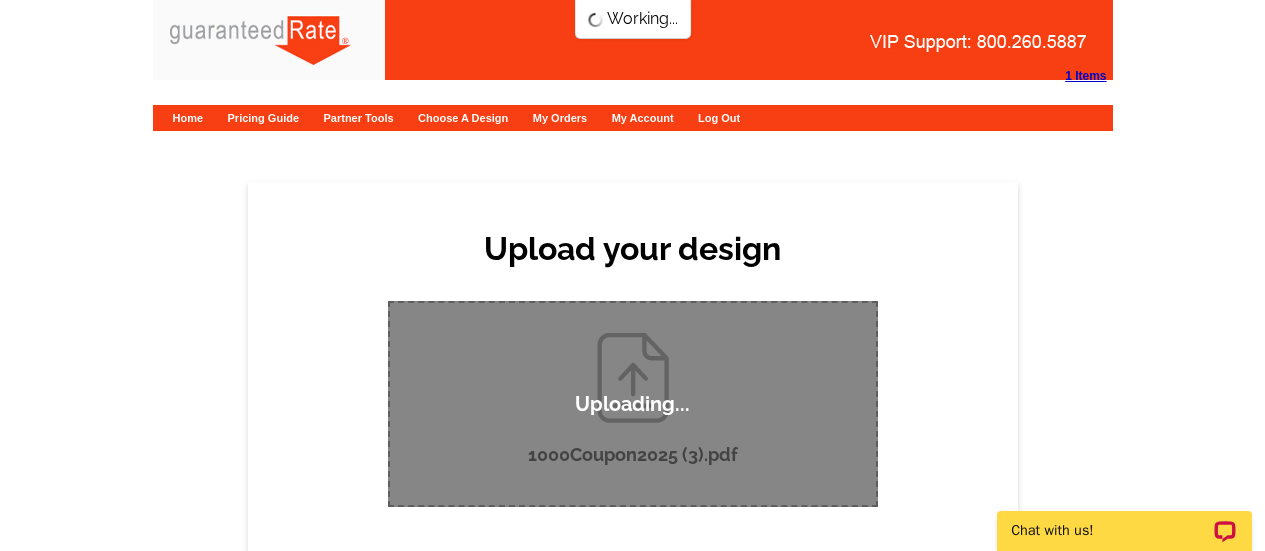 scroll, scrollTop: 128, scrollLeft: 0, axis: vertical 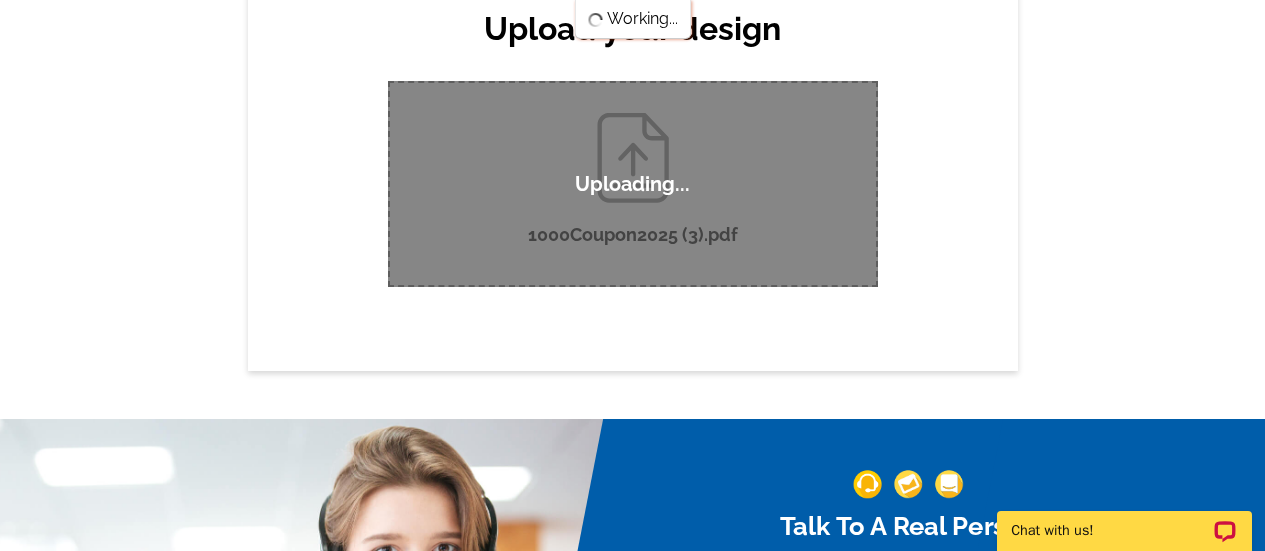type 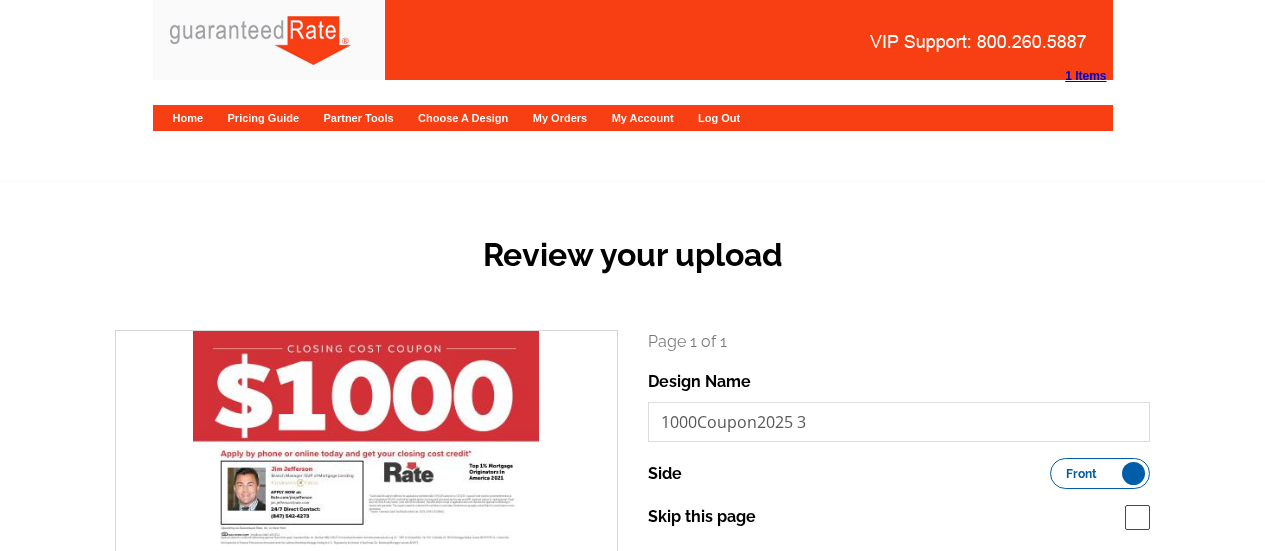 scroll, scrollTop: 0, scrollLeft: 0, axis: both 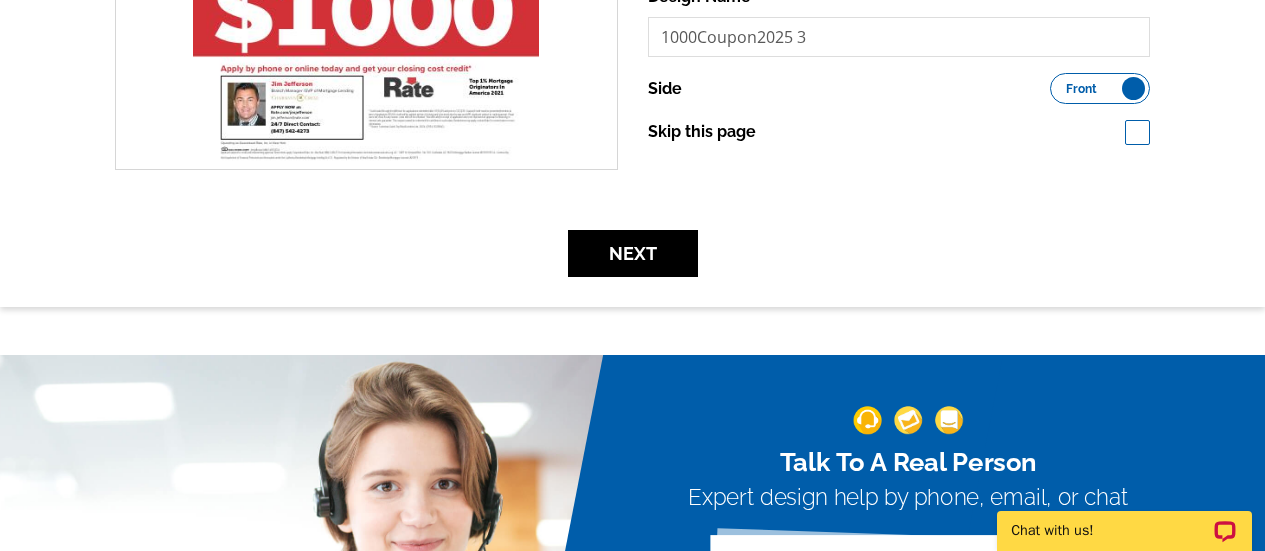click on "Front
Back" at bounding box center (1100, 88) 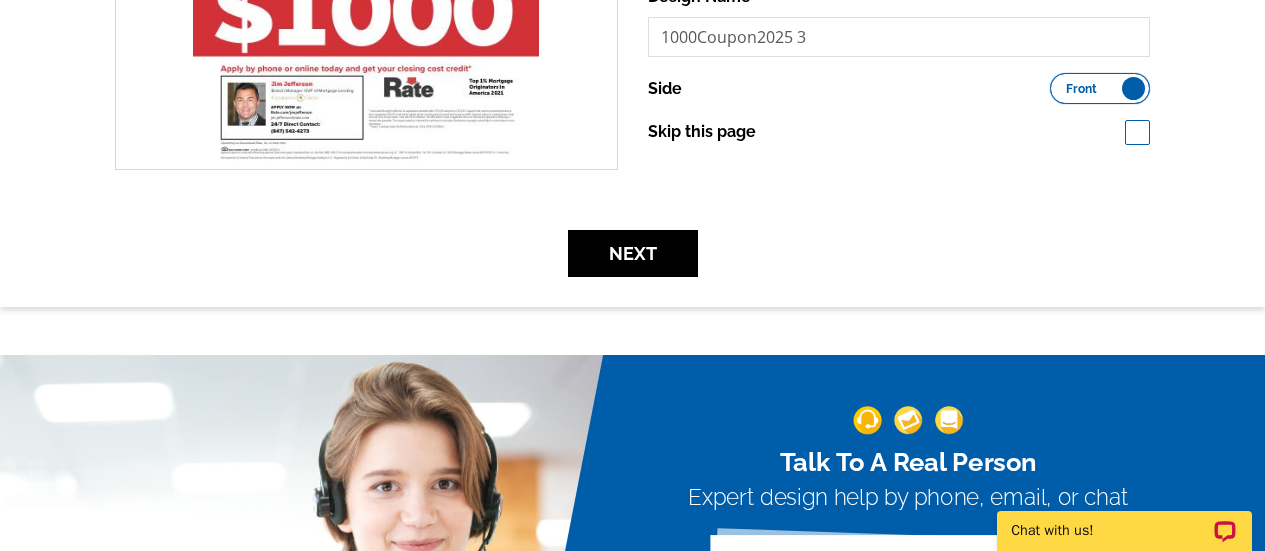 click on "Front
Back" at bounding box center [1060, 83] 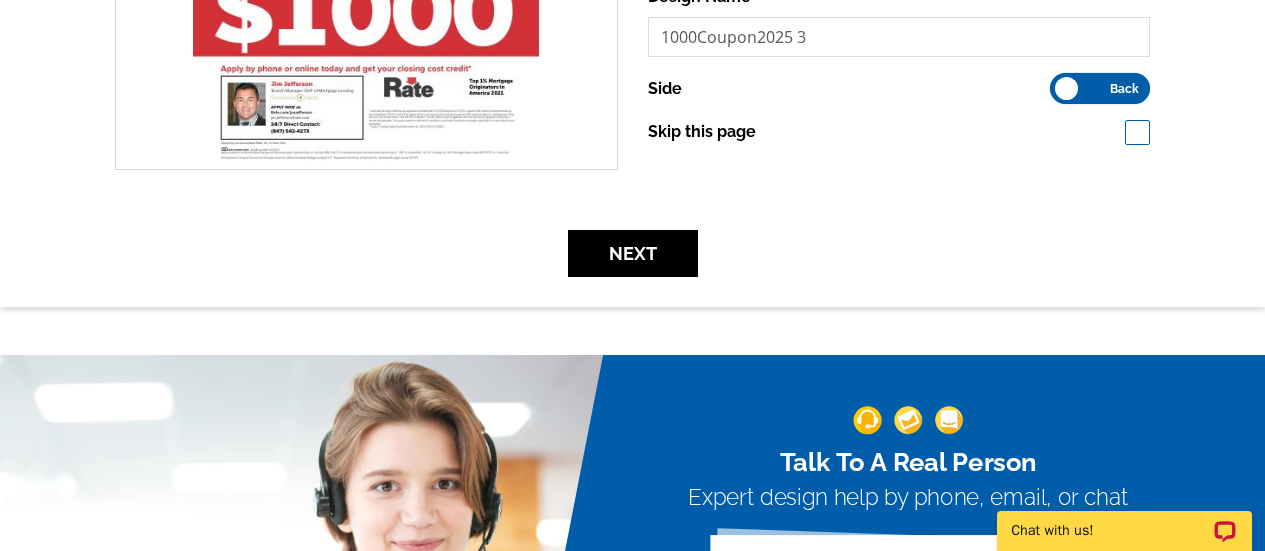 scroll, scrollTop: 0, scrollLeft: 0, axis: both 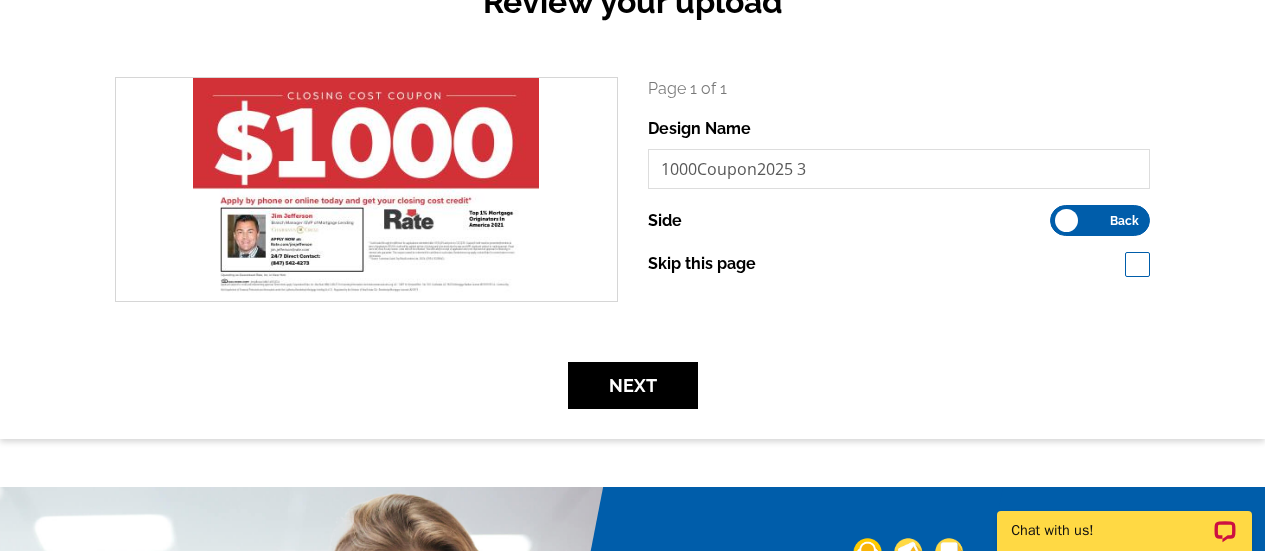 click on "Page 1 of 1
Design Name
1000Coupon2025 3
Side
Front
Back
Skip this page" at bounding box center (899, 176) 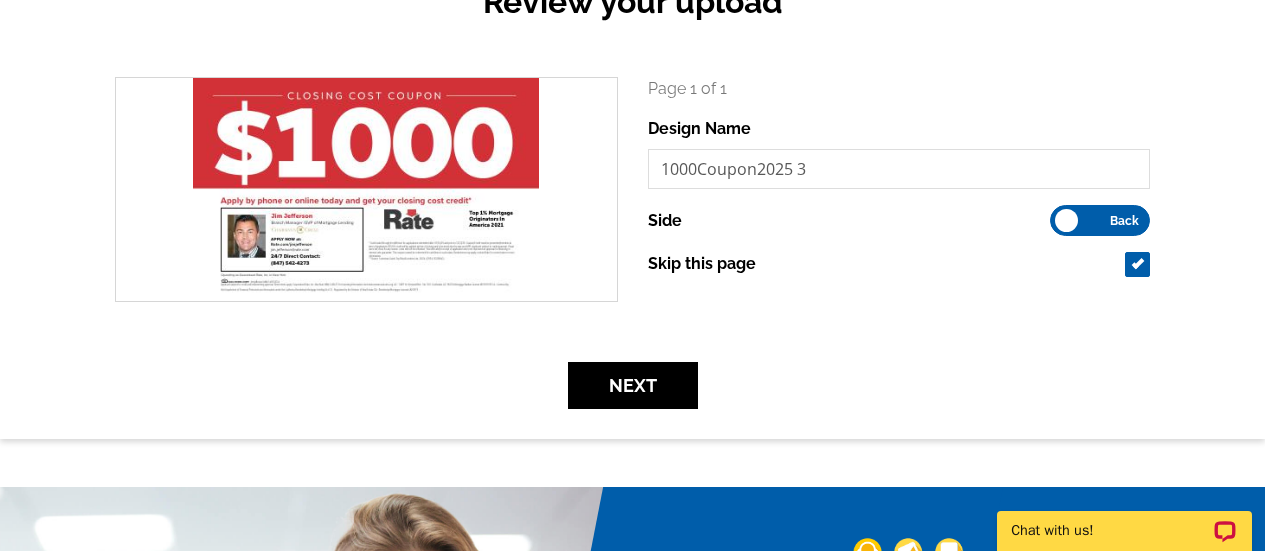 checkbox on "true" 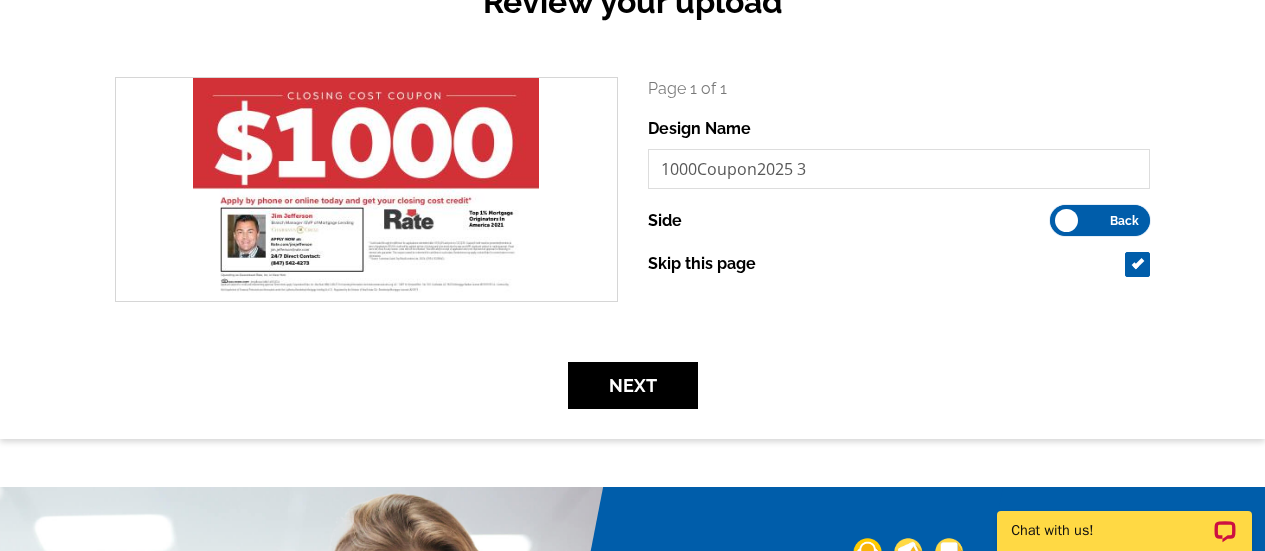 click on "Front
Back" at bounding box center (1060, 215) 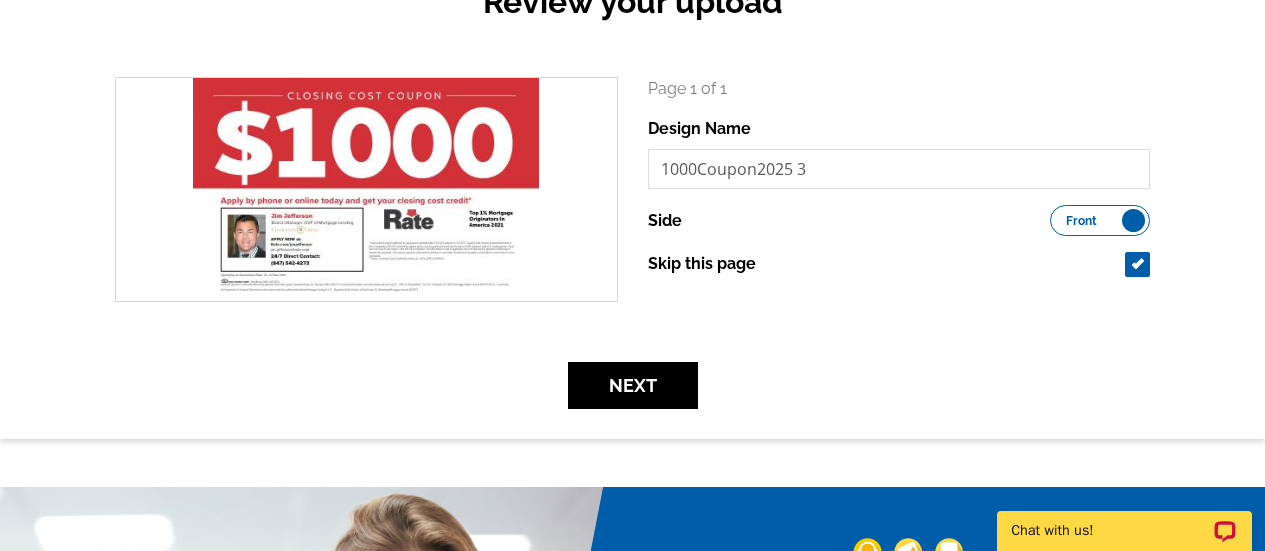 click on "Front
Back" at bounding box center (1100, 220) 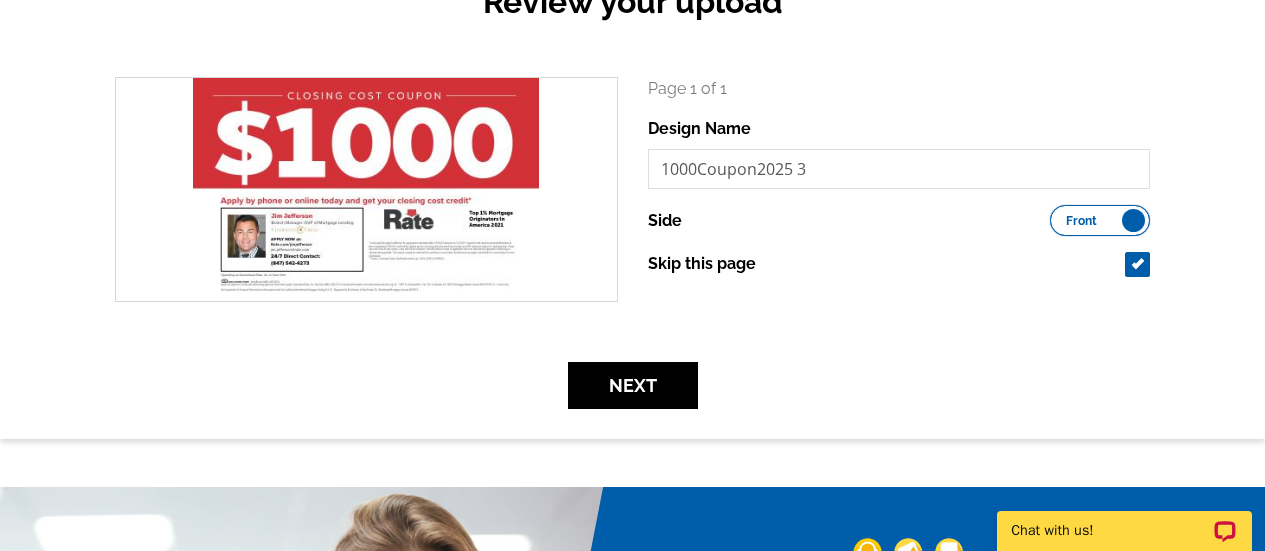click on "Front
Back" at bounding box center [1060, 215] 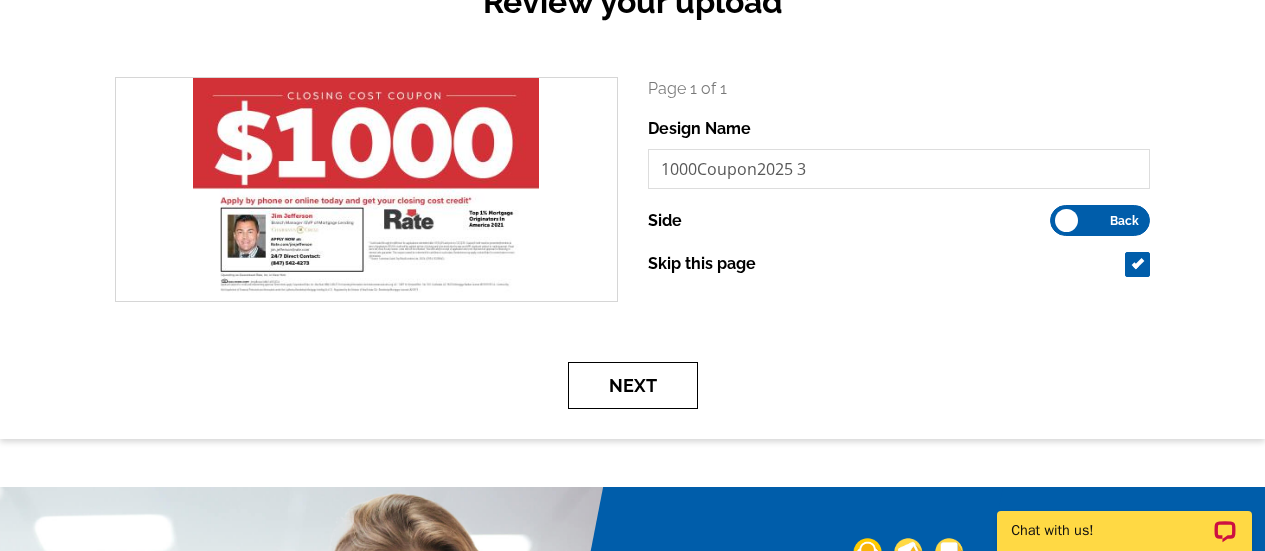 click on "Next" at bounding box center (633, 385) 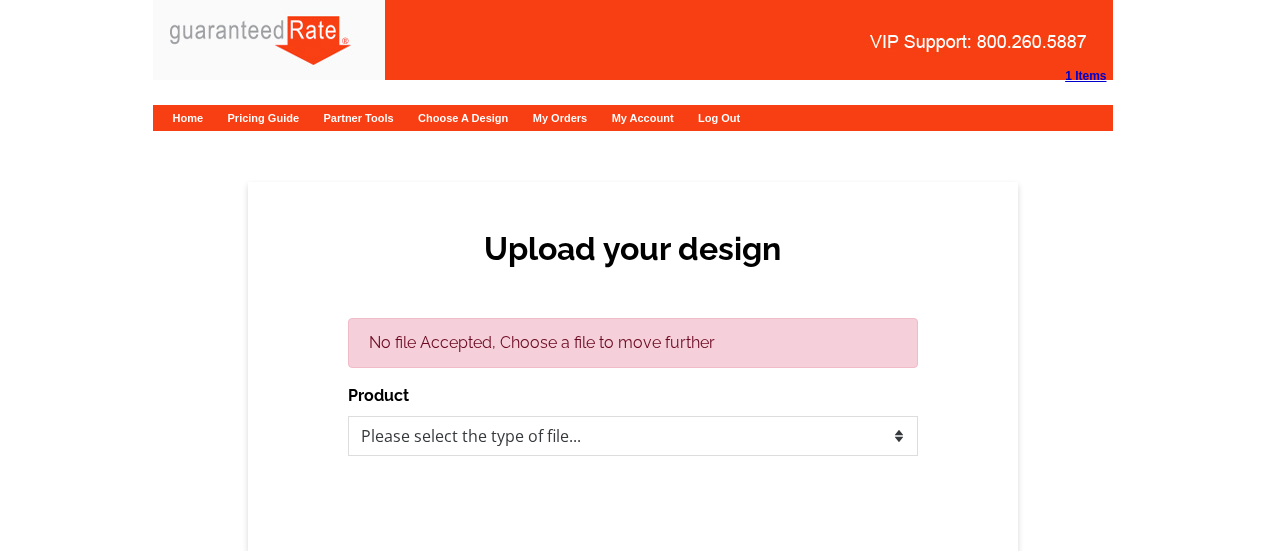scroll, scrollTop: 0, scrollLeft: 0, axis: both 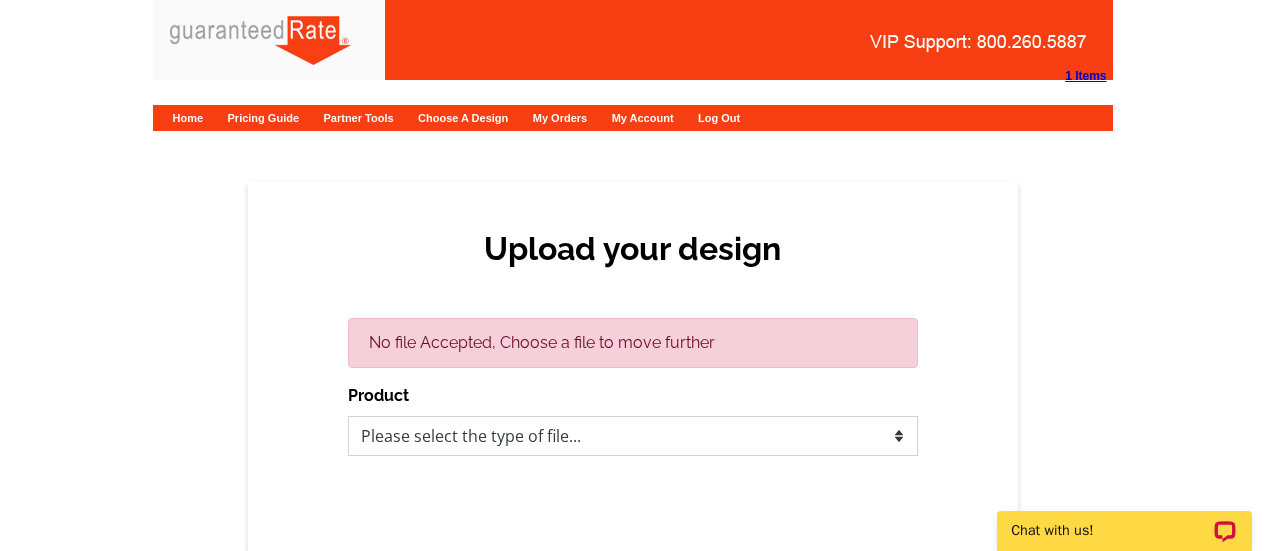click on "Please select the type of file...
Postcards
Calendars
Business Cards
Letters and flyers
Greeting Cards" at bounding box center (633, 436) 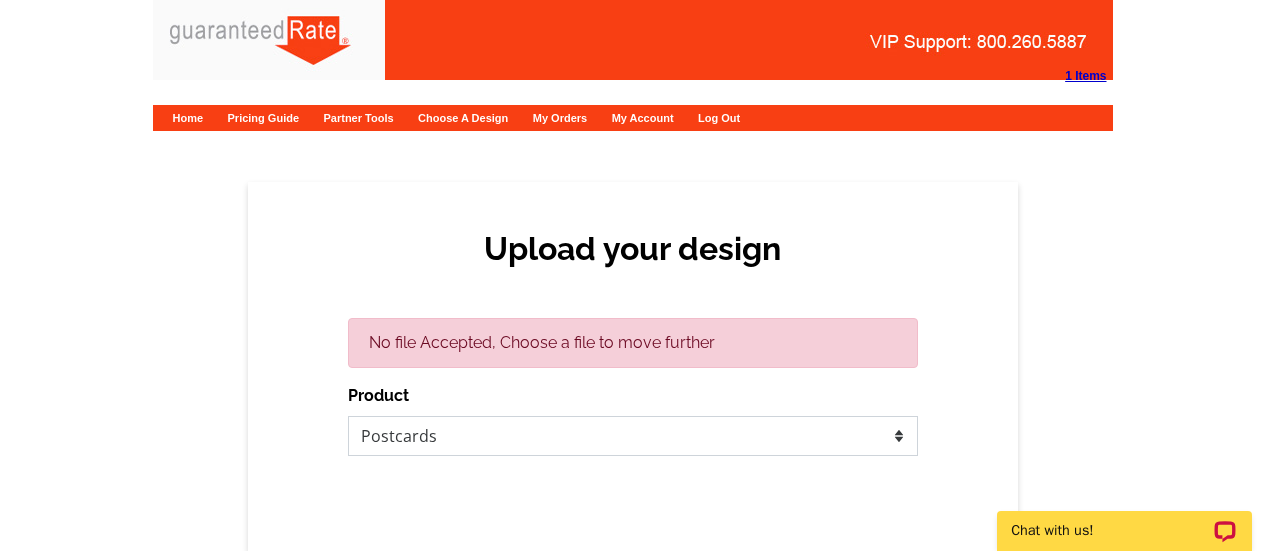 click on "Please select the type of file...
Postcards
Calendars
Business Cards
Letters and flyers
Greeting Cards" at bounding box center [633, 436] 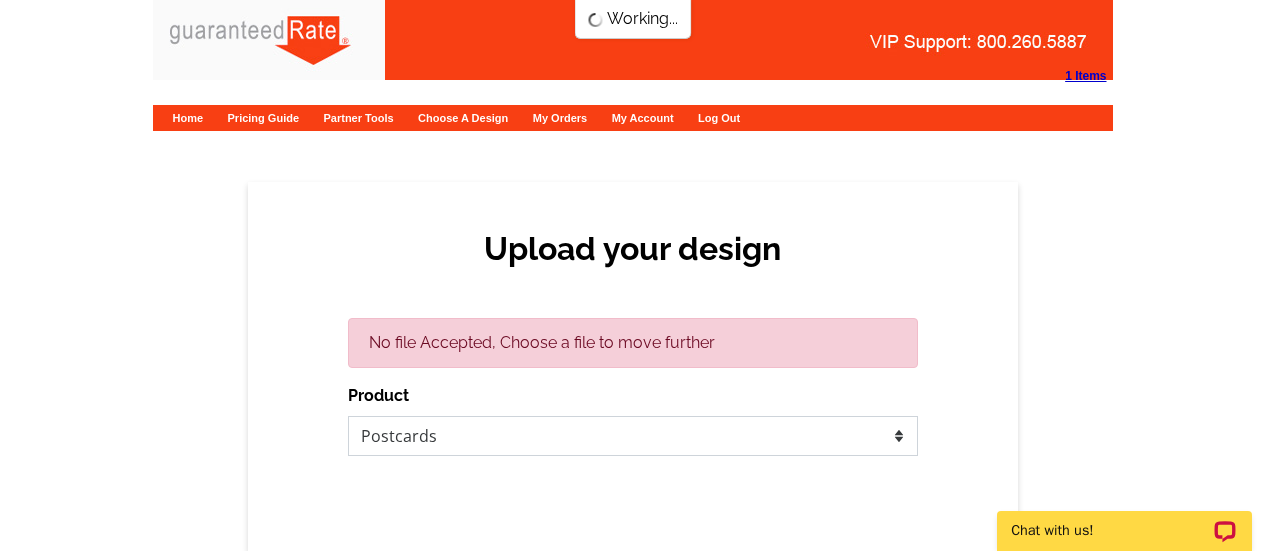 scroll, scrollTop: 0, scrollLeft: 0, axis: both 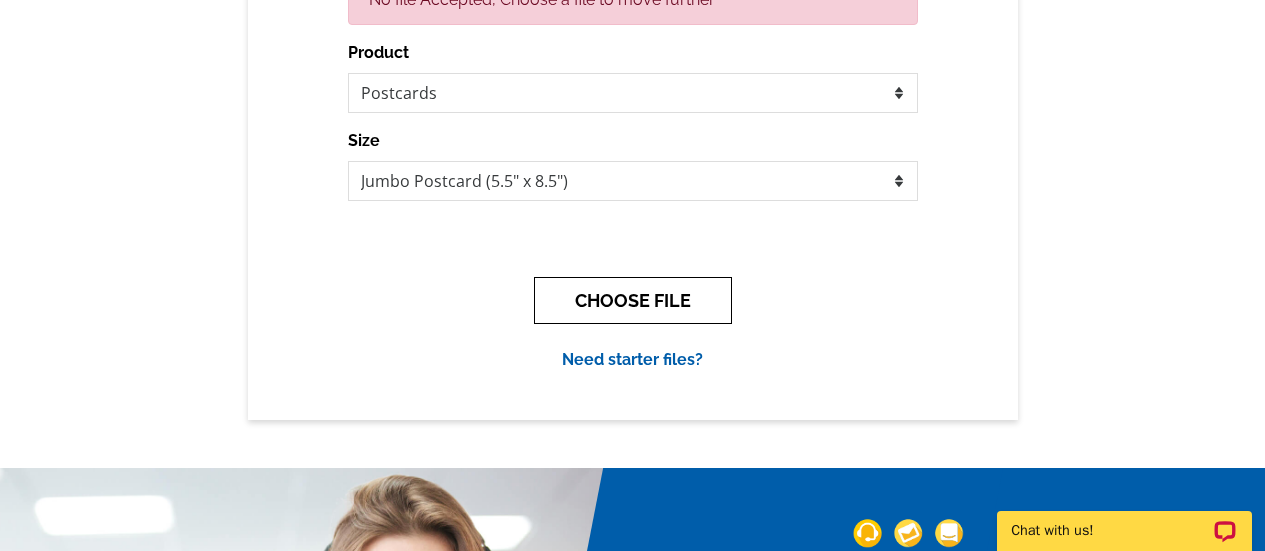 click on "CHOOSE FILE" at bounding box center [633, 300] 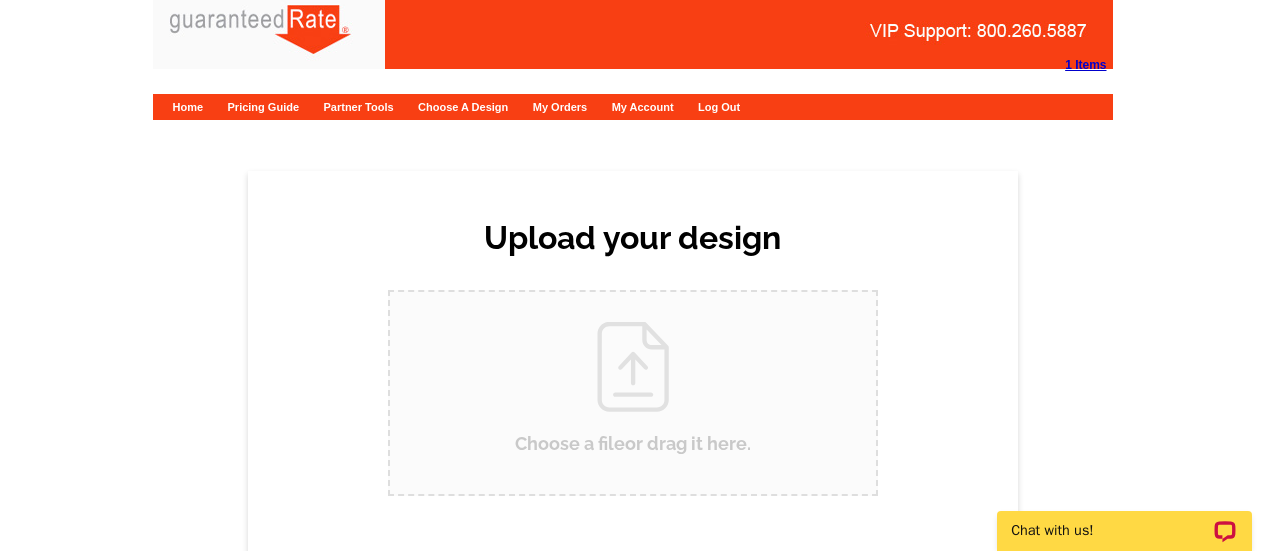 scroll, scrollTop: 0, scrollLeft: 0, axis: both 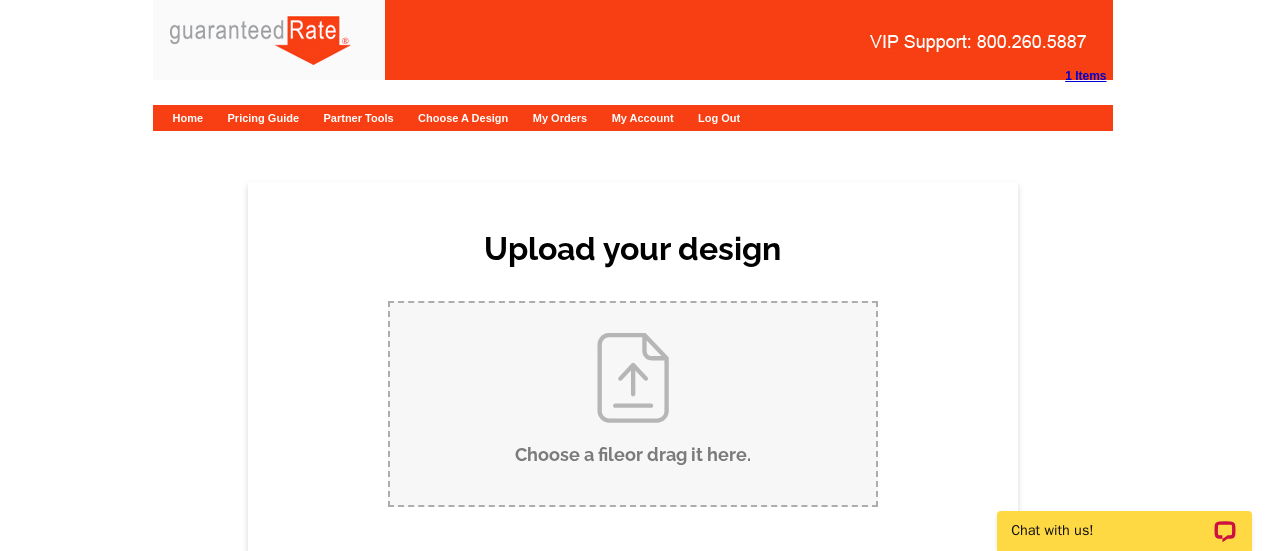 click on "Choose a file  or drag it here ." at bounding box center (633, 404) 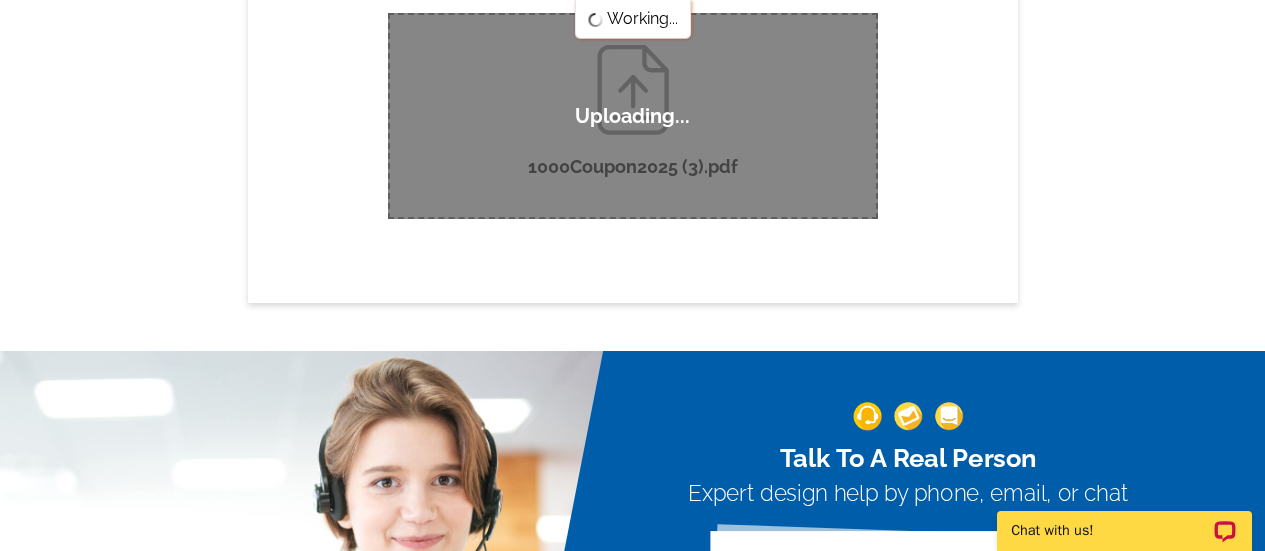 scroll, scrollTop: 209, scrollLeft: 0, axis: vertical 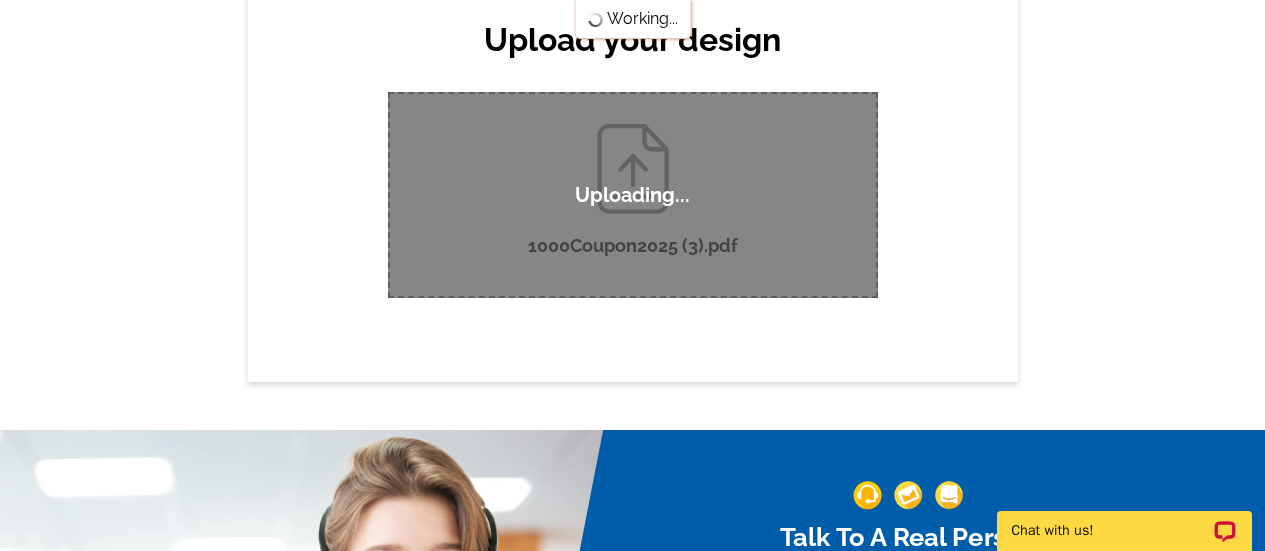 type 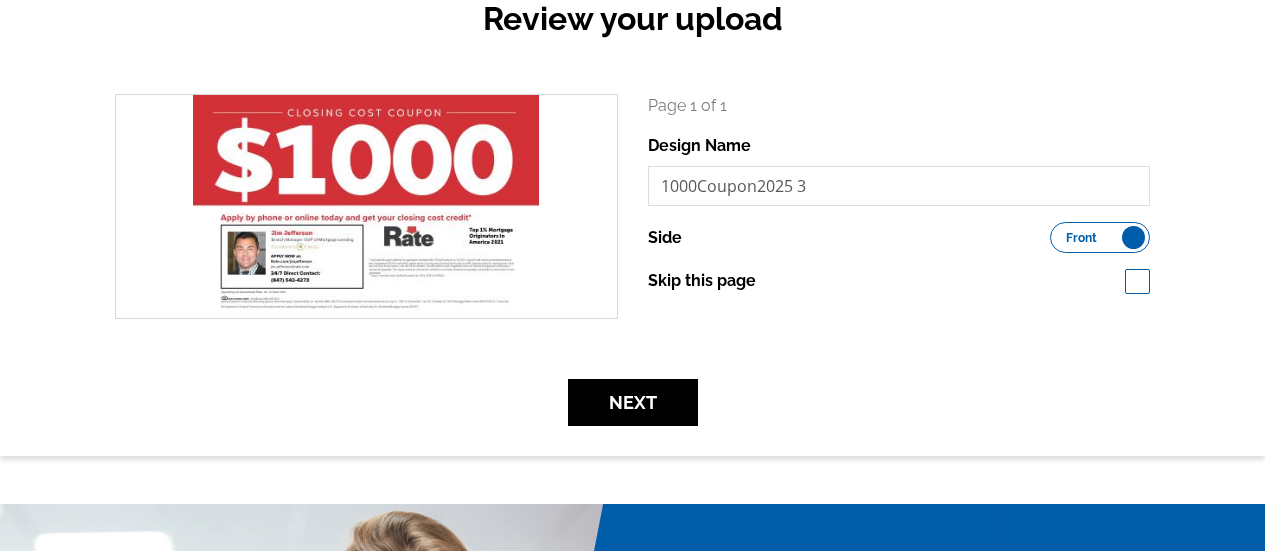 scroll, scrollTop: 250, scrollLeft: 0, axis: vertical 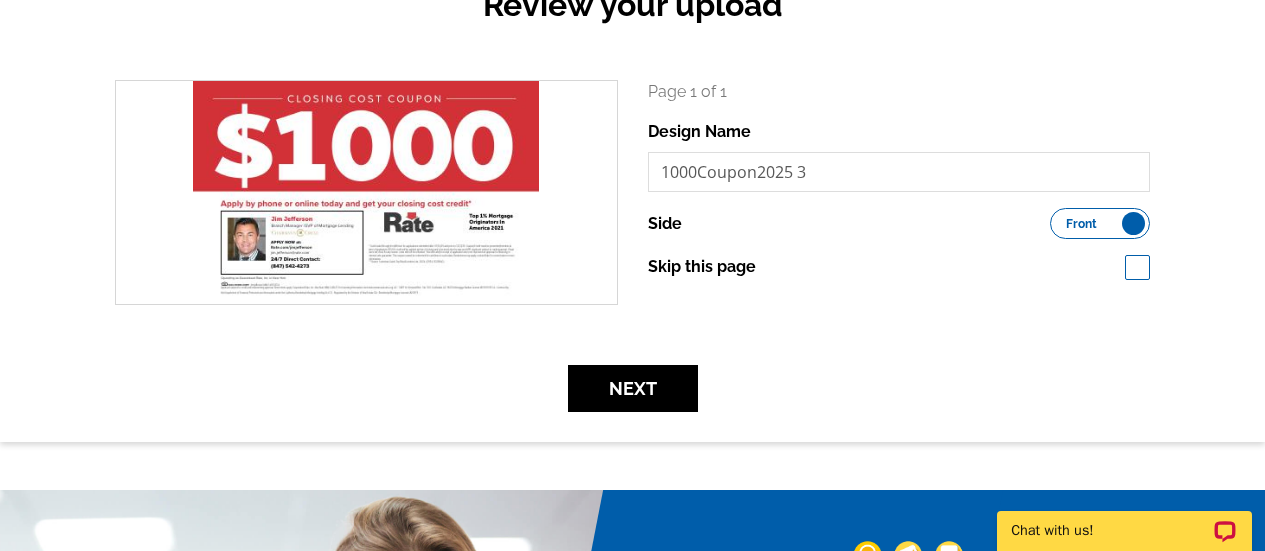 click on "Front
Back" at bounding box center (1100, 223) 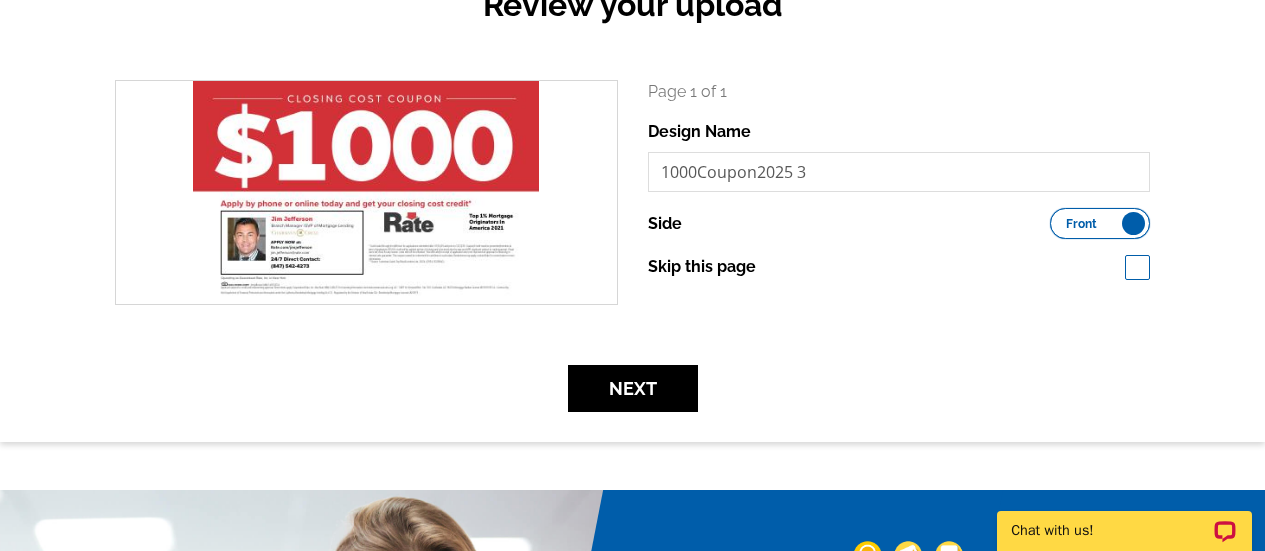 click on "Front
Back" at bounding box center [1060, 218] 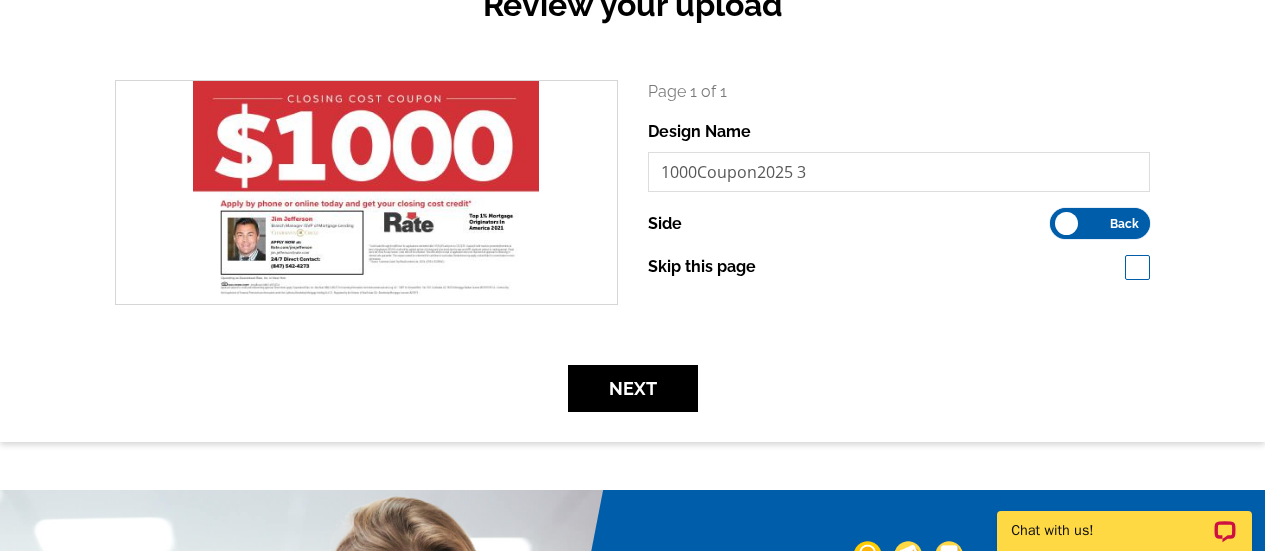 scroll, scrollTop: 0, scrollLeft: 0, axis: both 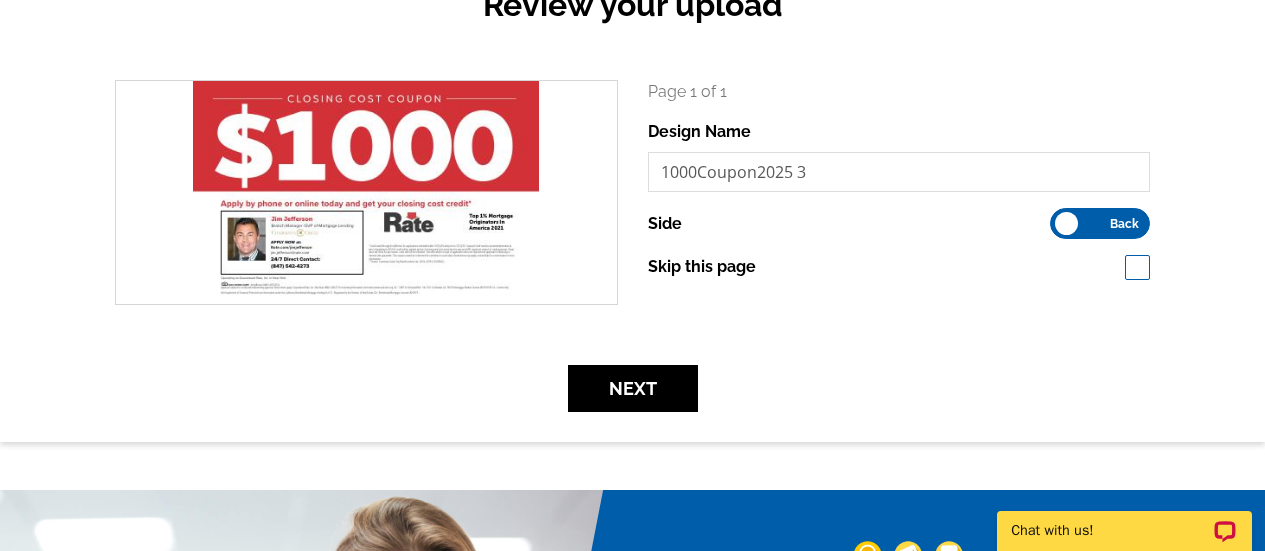 click at bounding box center (1137, 267) 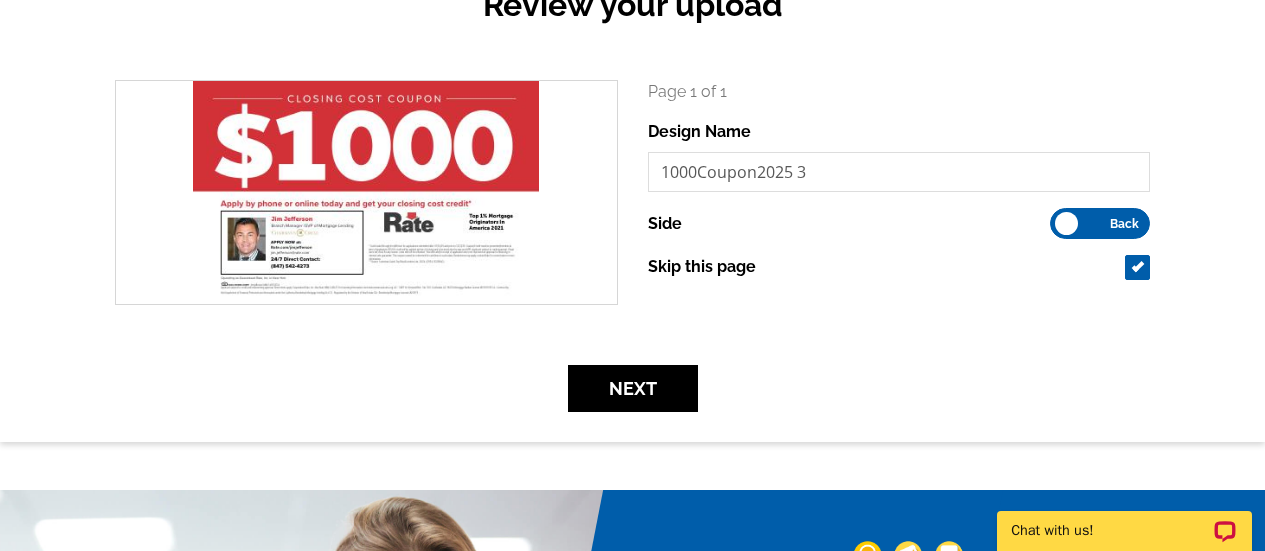 checkbox on "true" 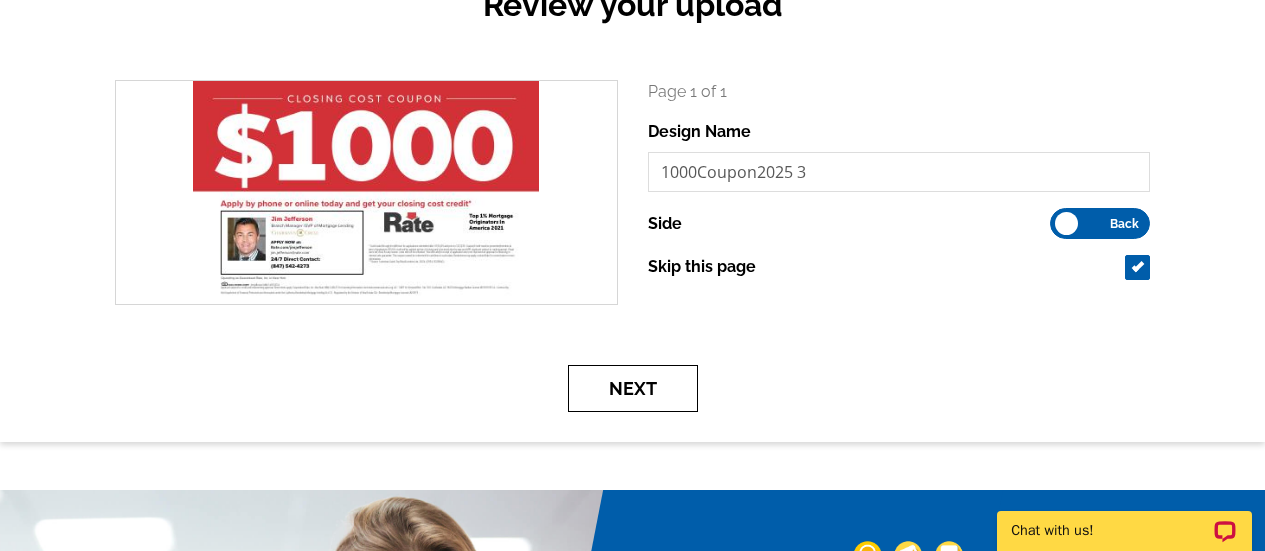 click on "Next" at bounding box center [633, 388] 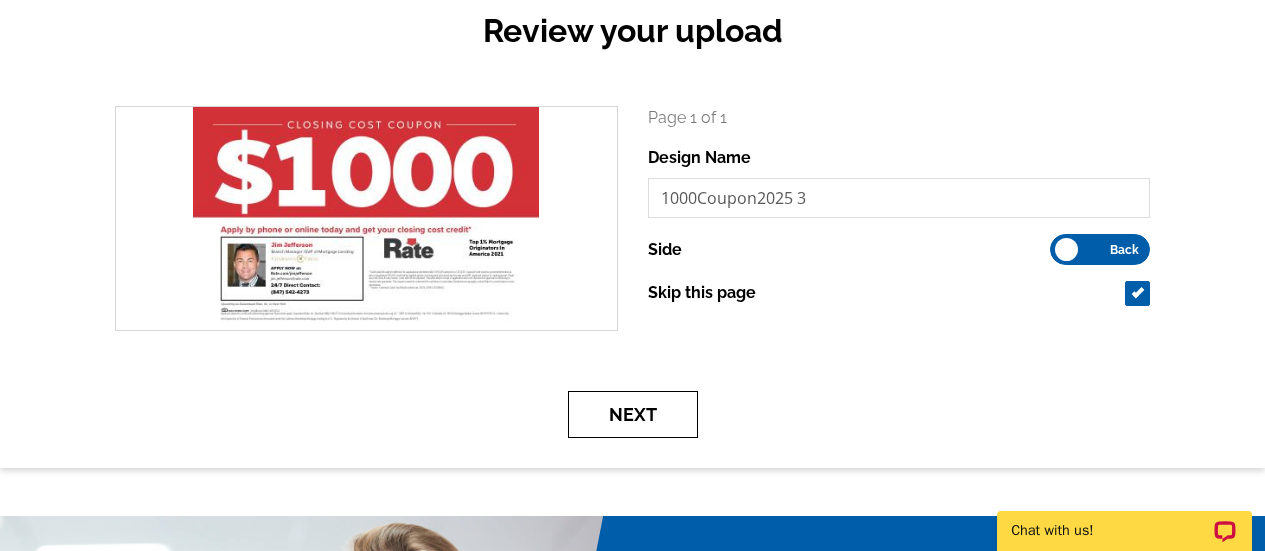 scroll, scrollTop: 193, scrollLeft: 0, axis: vertical 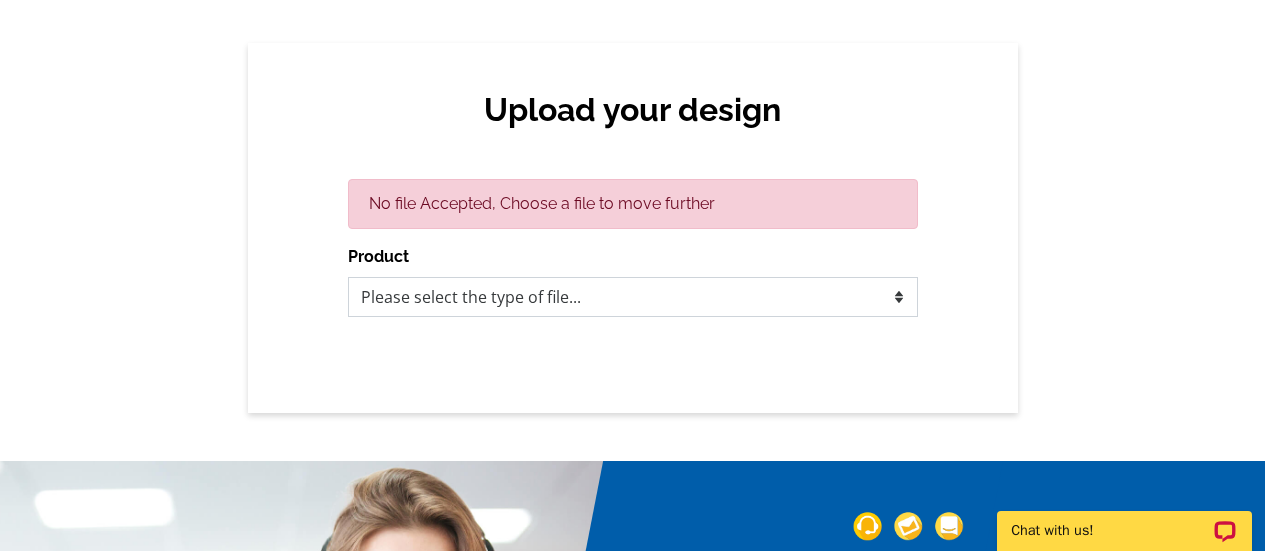 click on "Please select the type of file...
Postcards
Calendars
Business Cards
Letters and flyers
Greeting Cards" at bounding box center [633, 297] 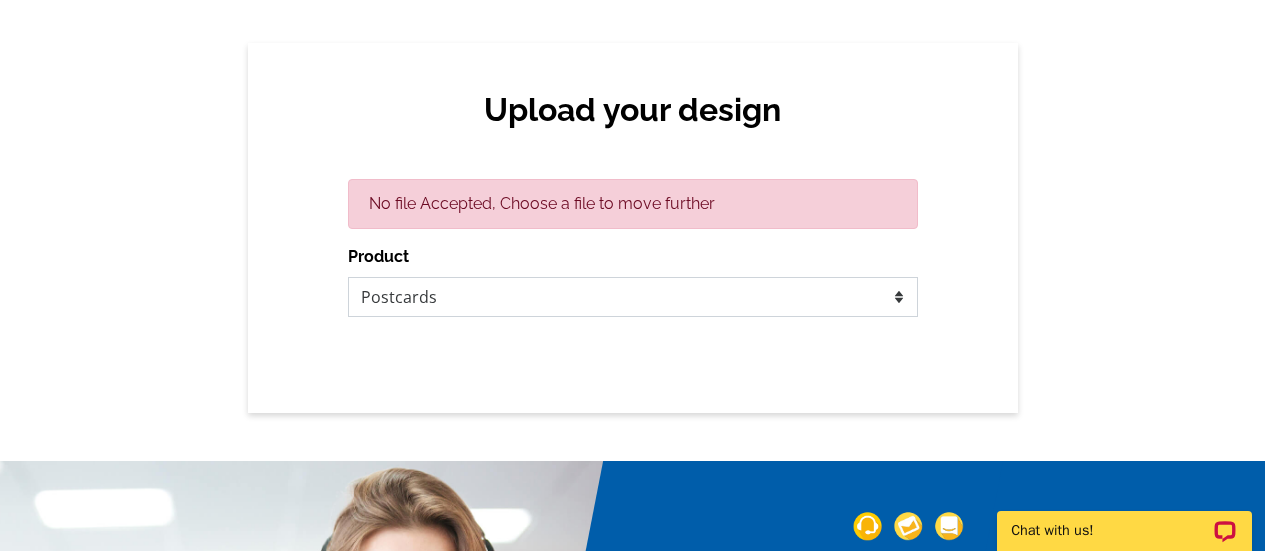 click on "Please select the type of file...
Postcards
Calendars
Business Cards
Letters and flyers
Greeting Cards" at bounding box center (633, 297) 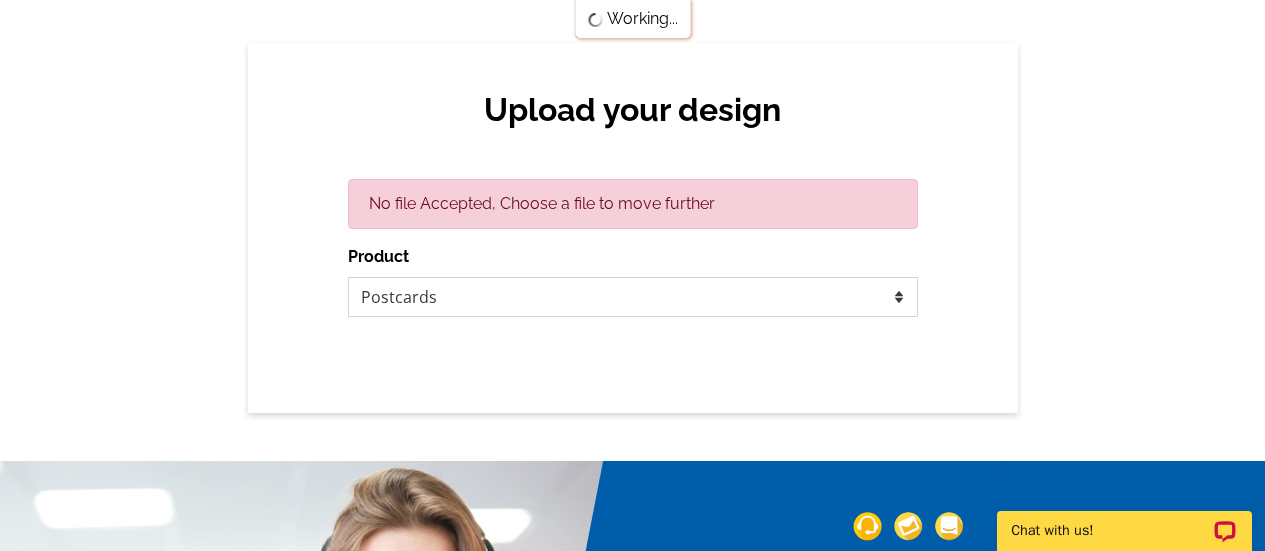 scroll, scrollTop: 0, scrollLeft: 0, axis: both 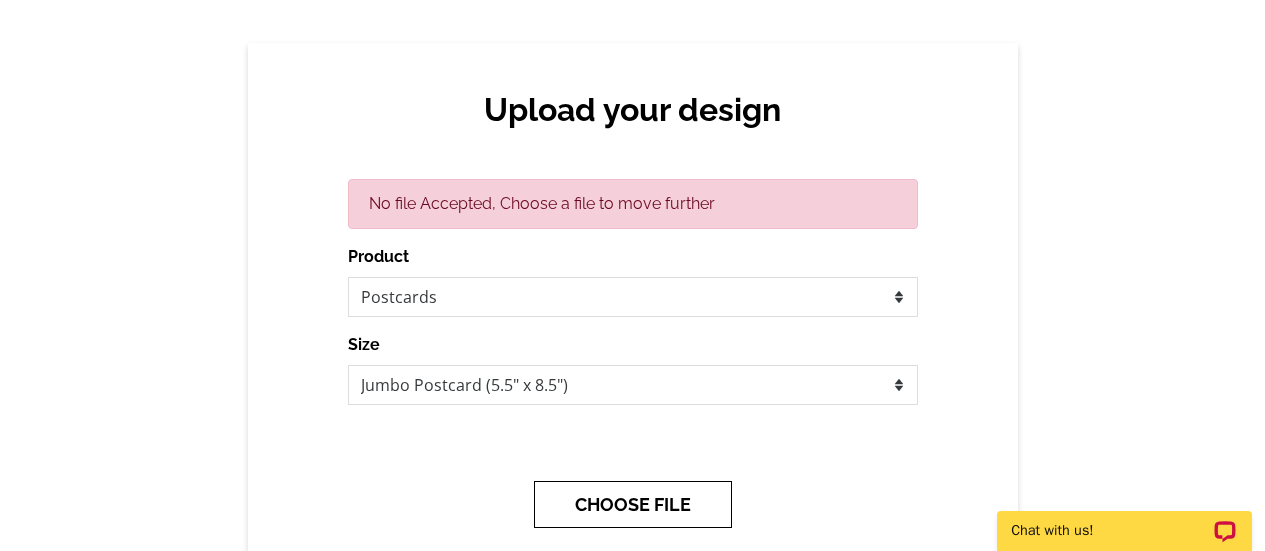 click on "CHOOSE FILE" at bounding box center [633, 504] 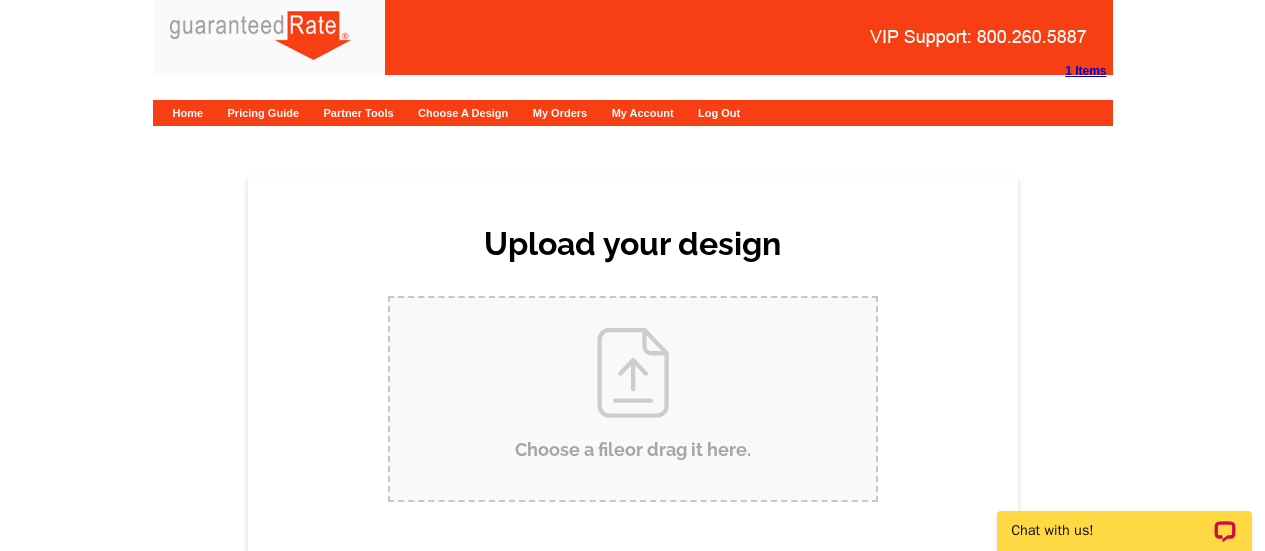 scroll, scrollTop: 0, scrollLeft: 0, axis: both 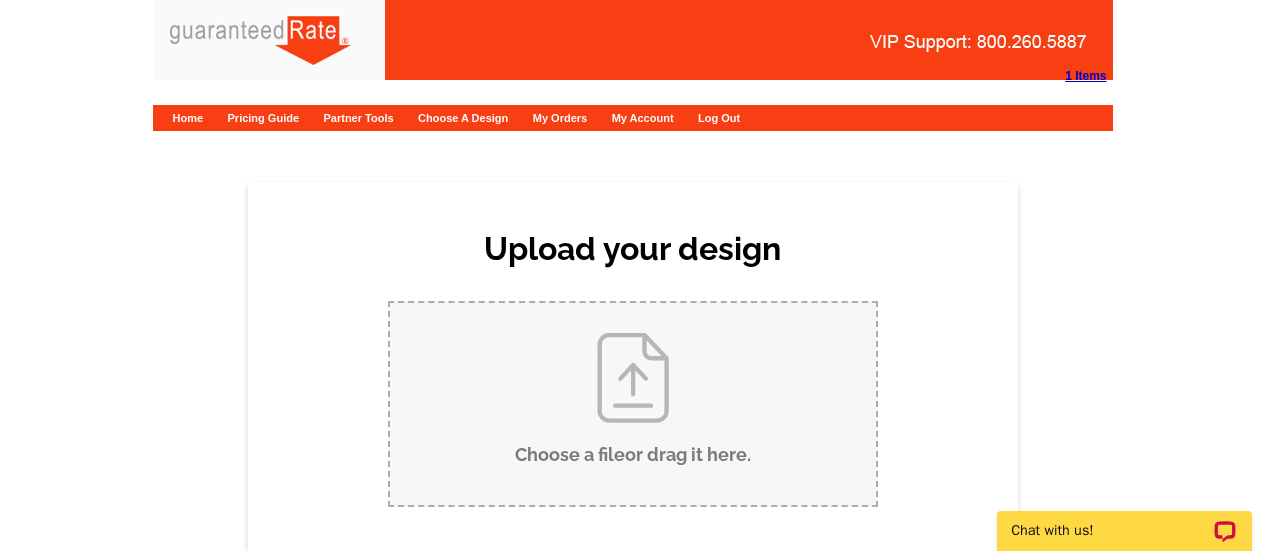 click on "Choose a file  or drag it here ." at bounding box center [633, 404] 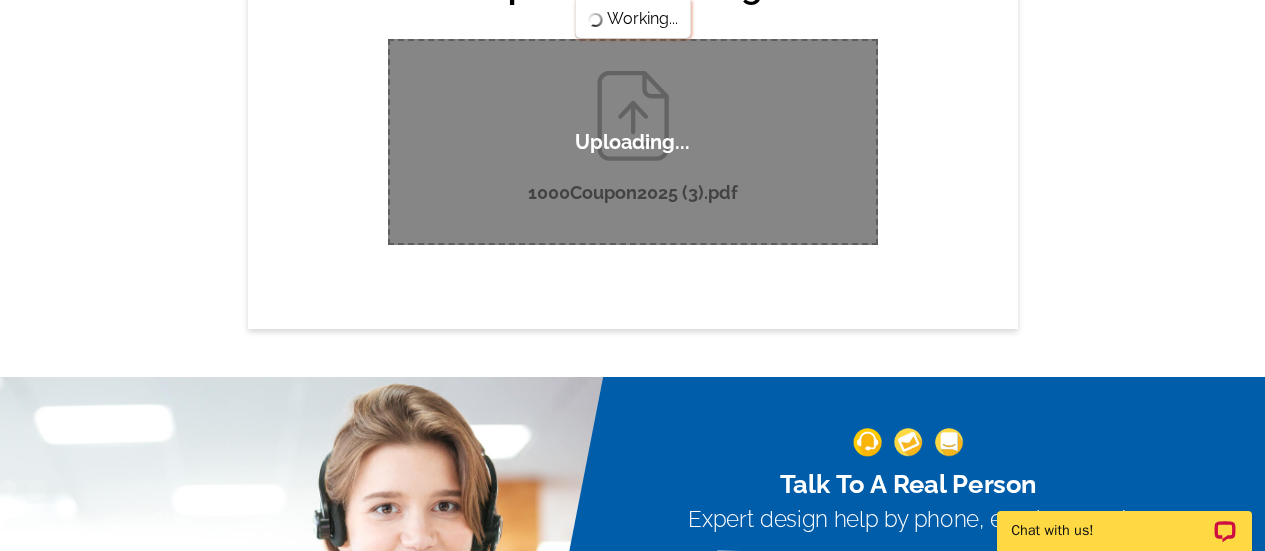 scroll, scrollTop: 263, scrollLeft: 0, axis: vertical 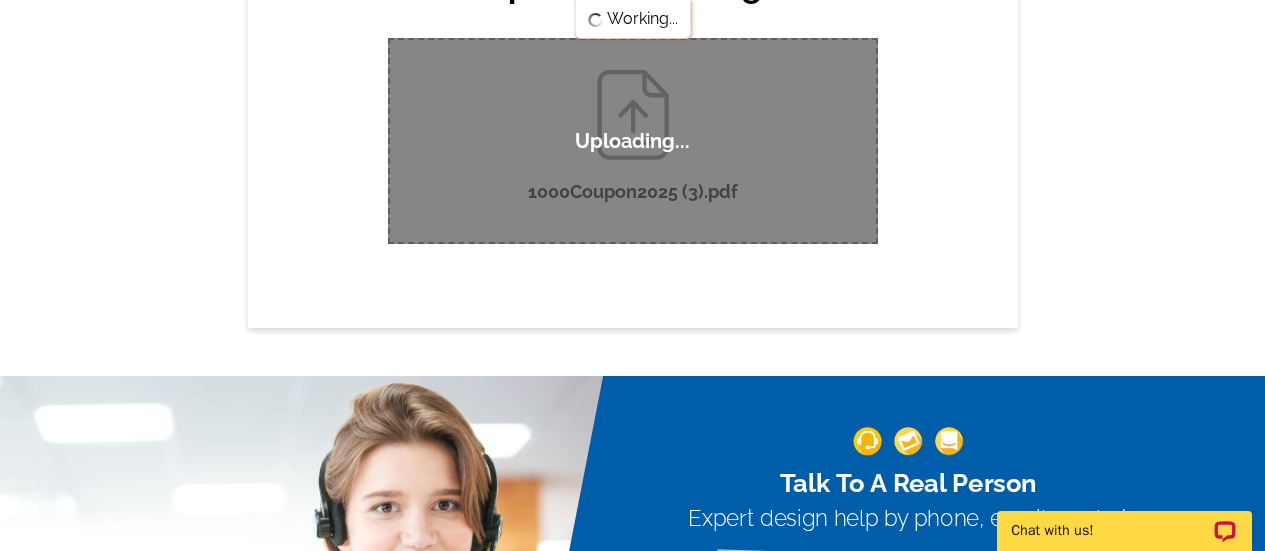 type 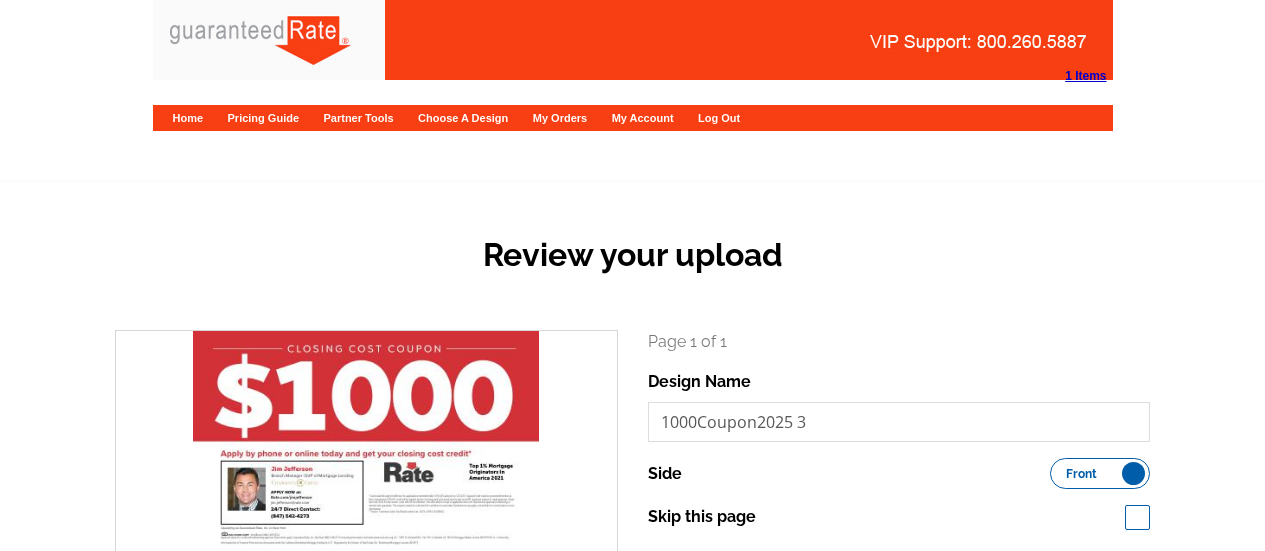 scroll, scrollTop: 0, scrollLeft: 0, axis: both 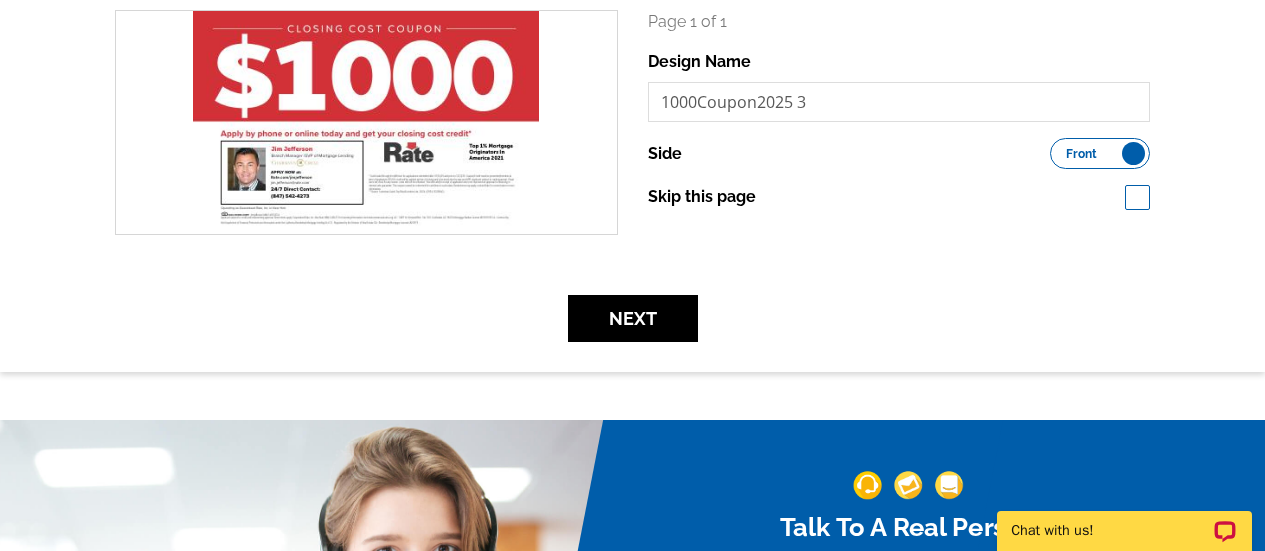 click at bounding box center [1137, 197] 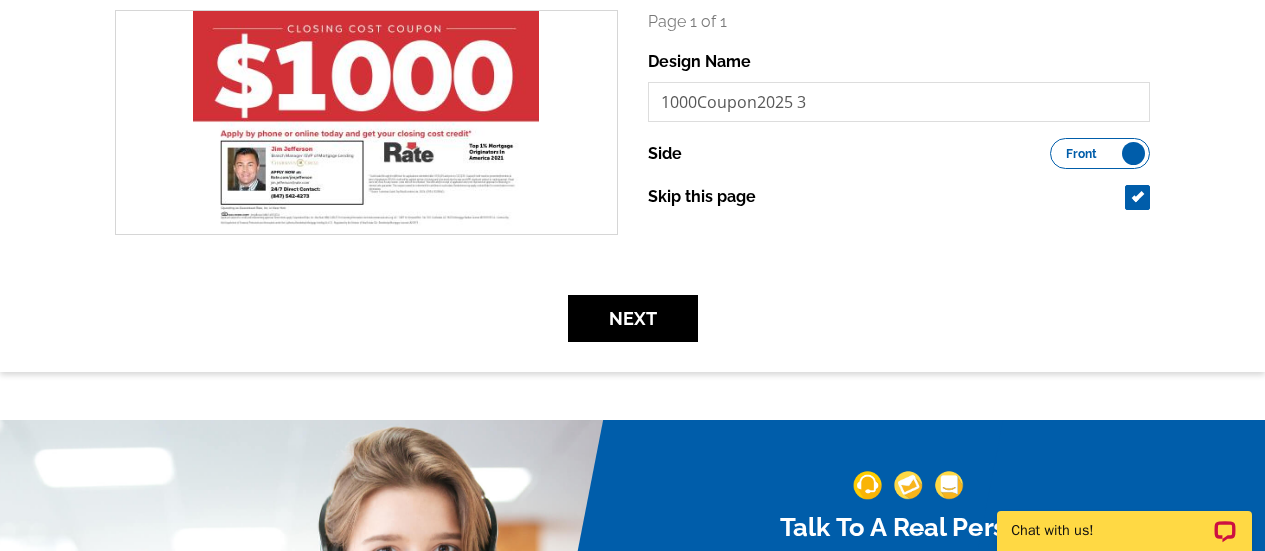 checkbox on "true" 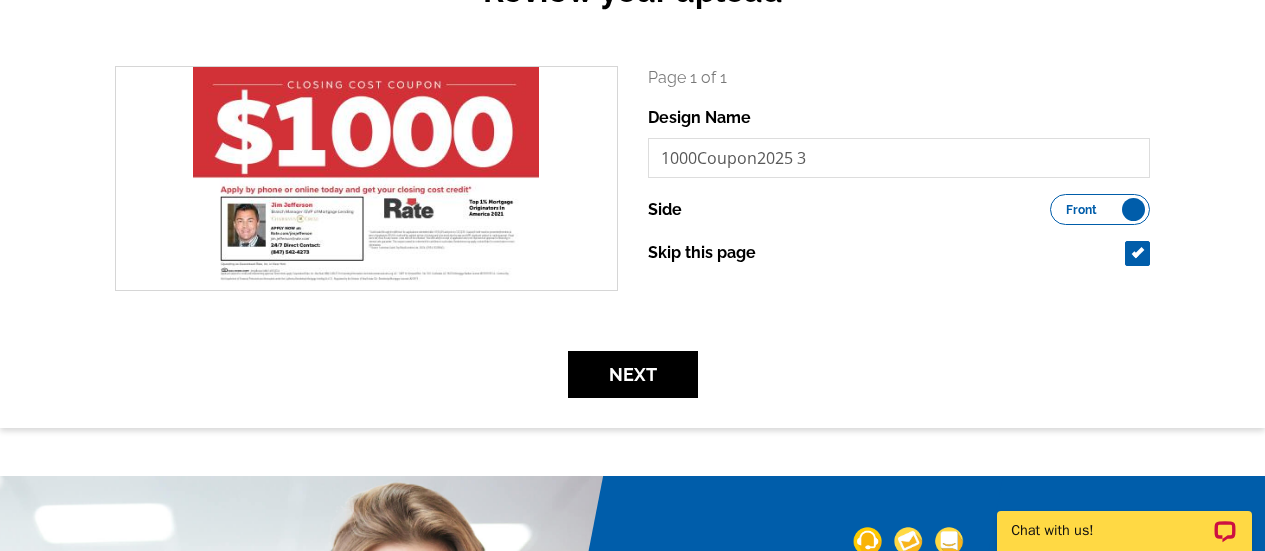 scroll, scrollTop: 265, scrollLeft: 0, axis: vertical 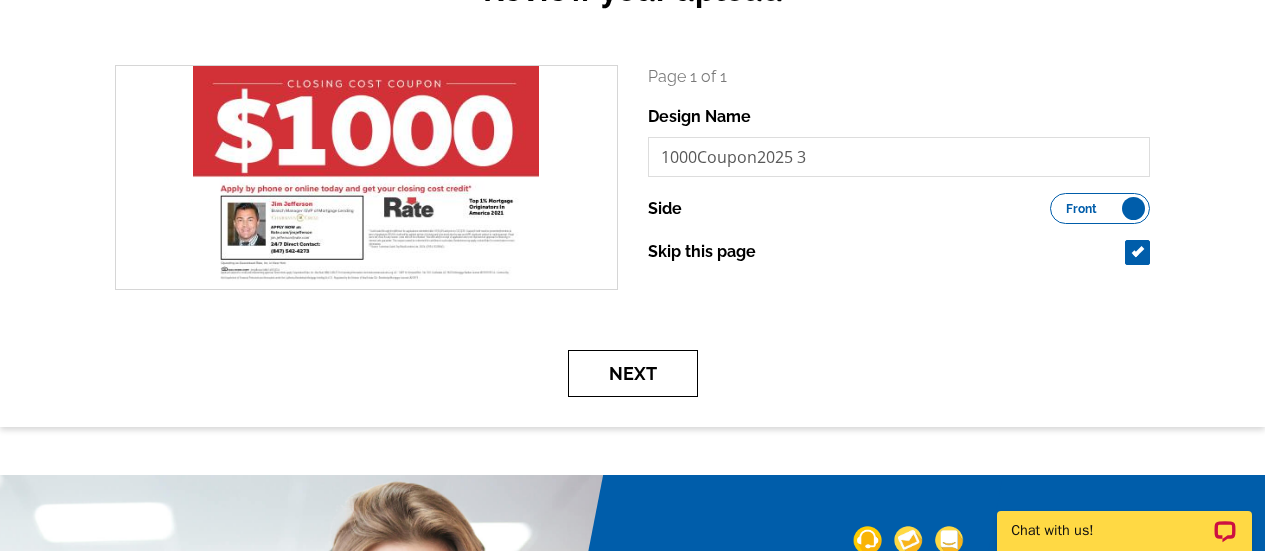 click on "Next" at bounding box center [633, 373] 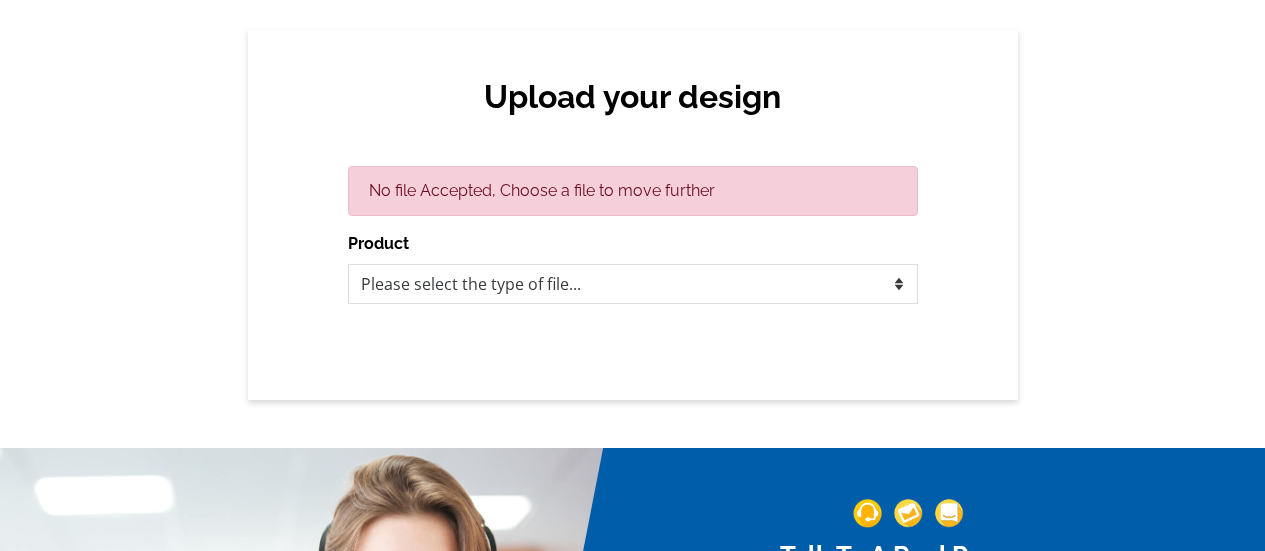 scroll, scrollTop: 164, scrollLeft: 0, axis: vertical 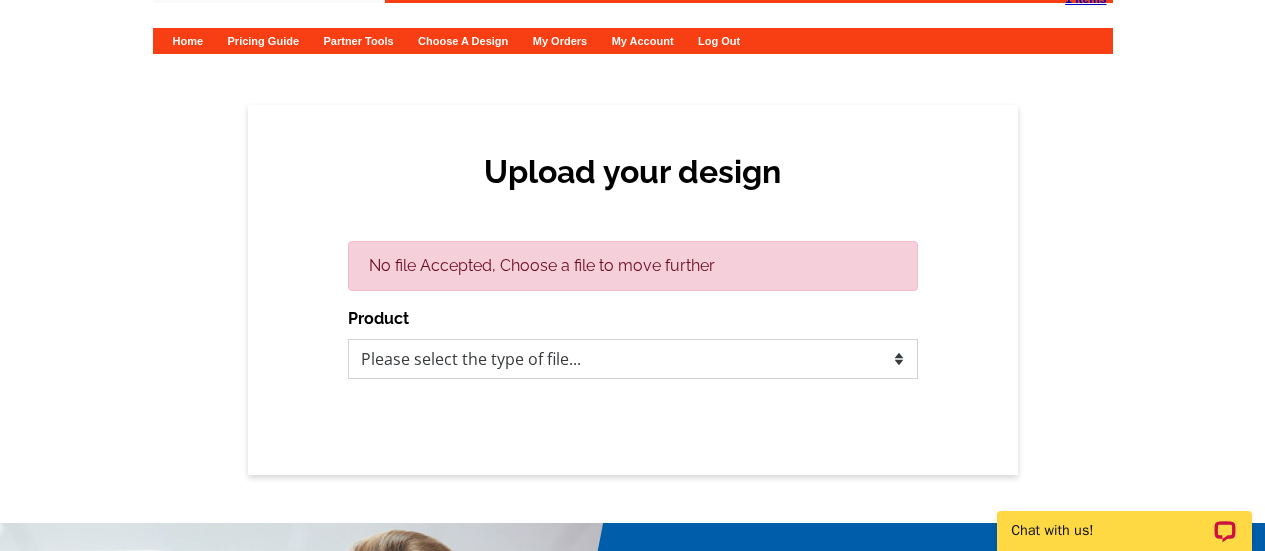 click on "Please select the type of file...
Postcards
Calendars
Business Cards
Letters and flyers
Greeting Cards" at bounding box center (633, 359) 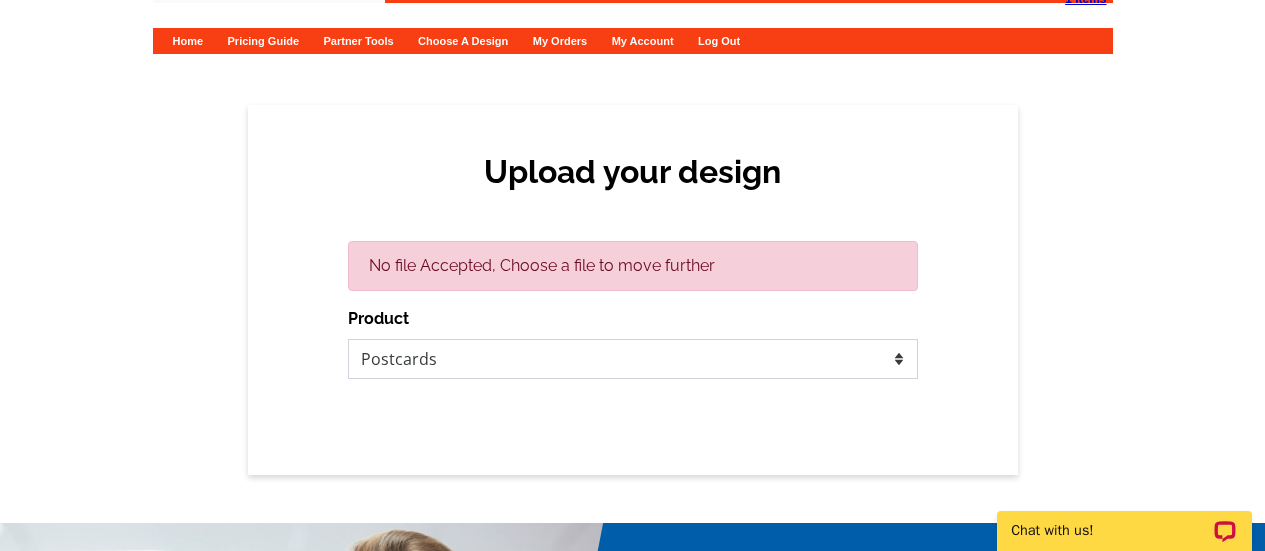 click on "Please select the type of file...
Postcards
Calendars
Business Cards
Letters and flyers
Greeting Cards" at bounding box center (633, 359) 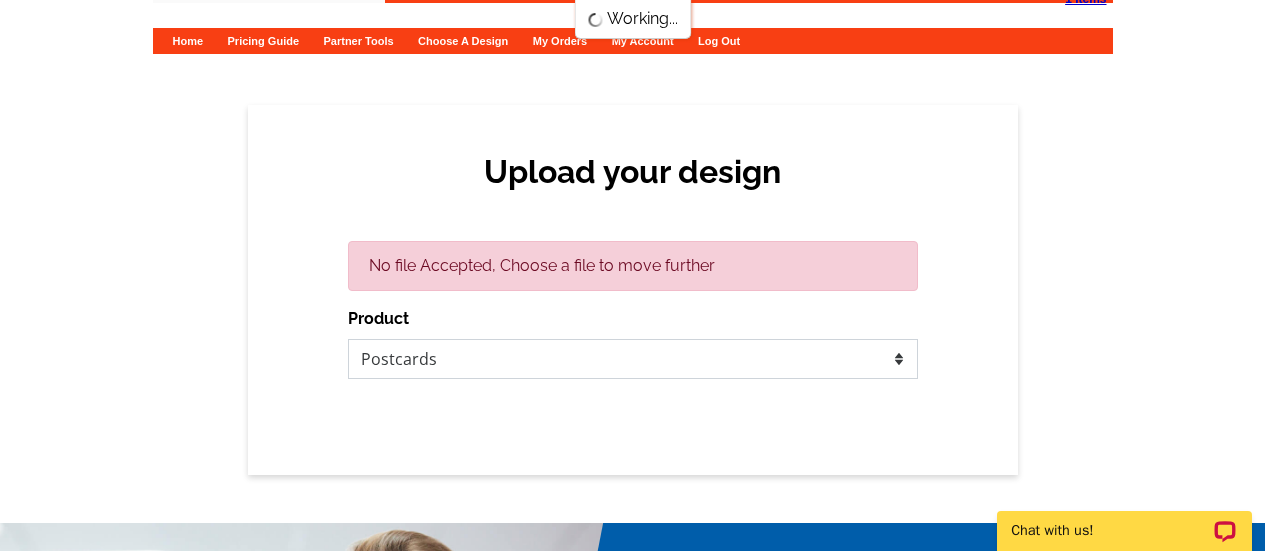 scroll, scrollTop: 0, scrollLeft: 0, axis: both 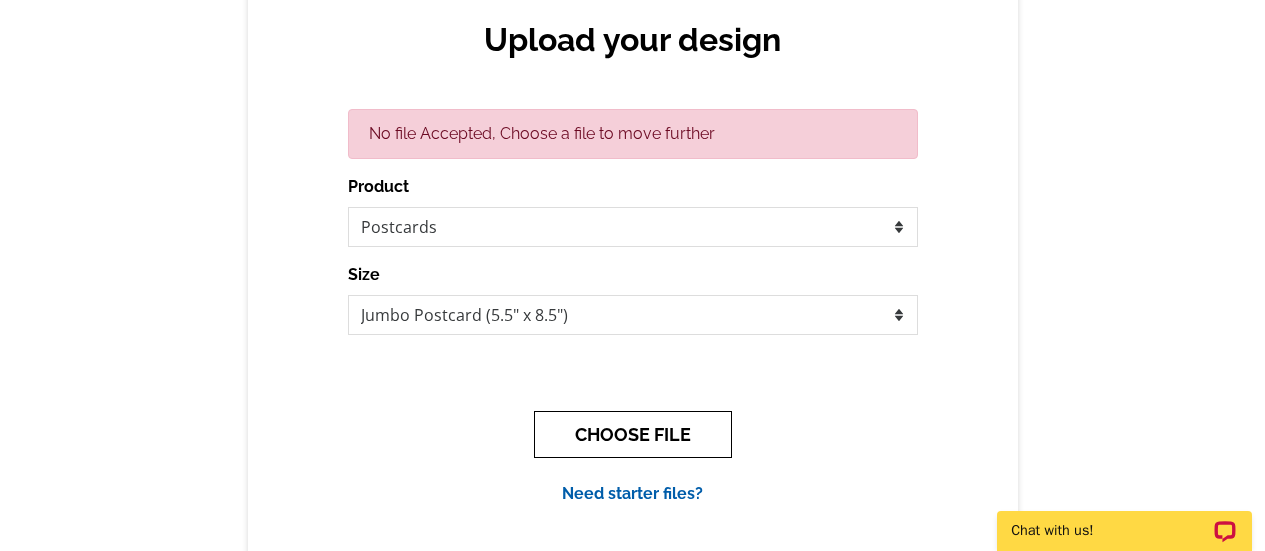click on "CHOOSE FILE" at bounding box center (633, 434) 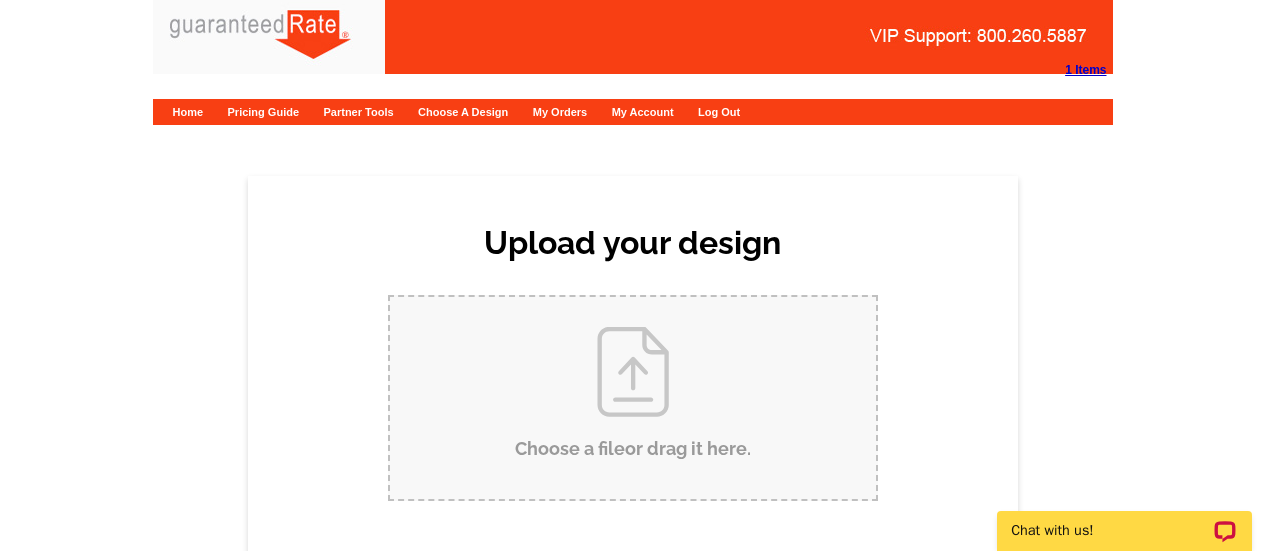 scroll, scrollTop: 0, scrollLeft: 0, axis: both 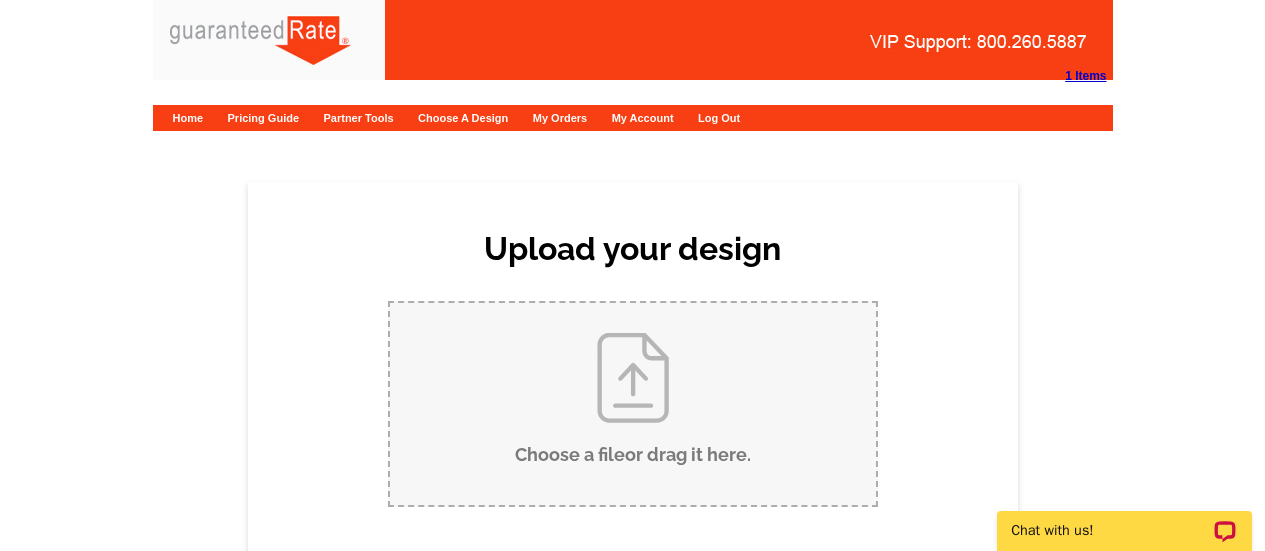 click on "Choose a file  or drag it here ." at bounding box center [633, 404] 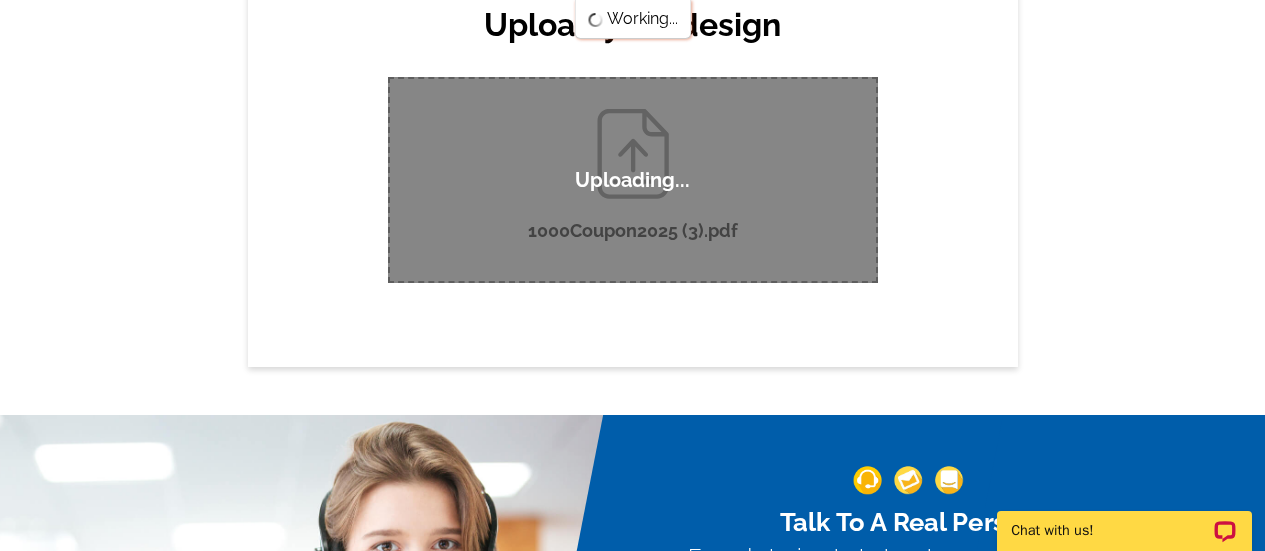 scroll, scrollTop: 223, scrollLeft: 0, axis: vertical 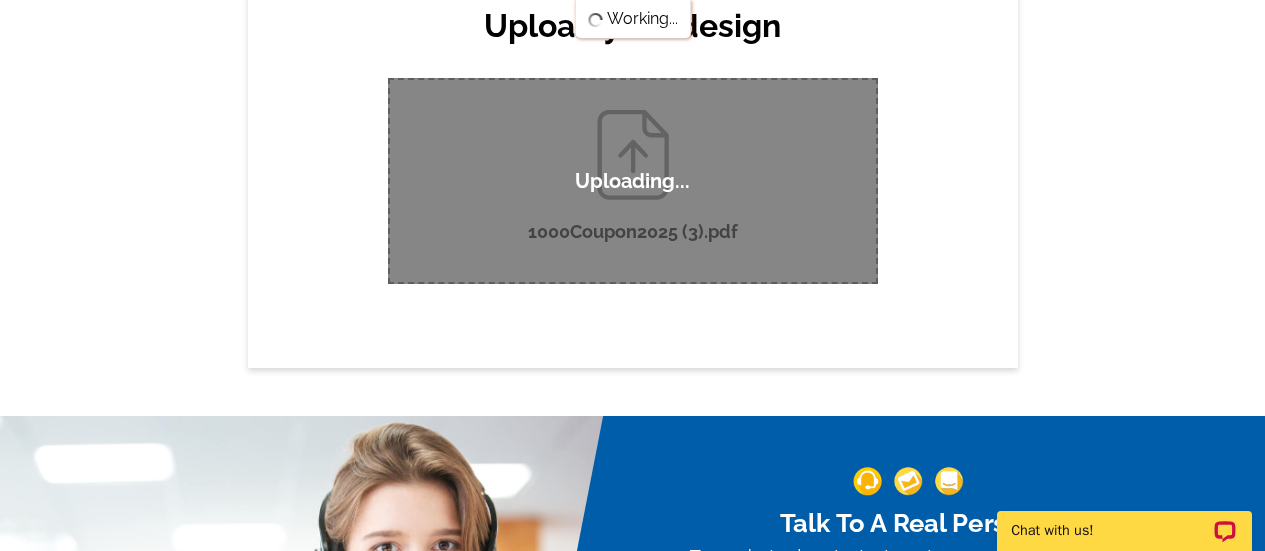 type 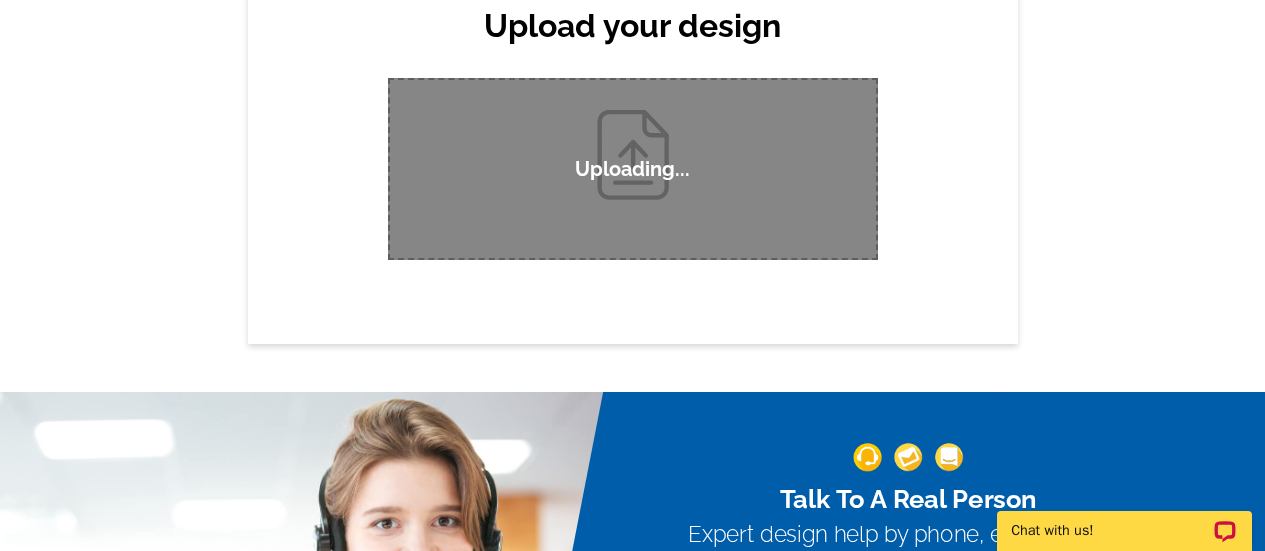 scroll, scrollTop: 241, scrollLeft: 0, axis: vertical 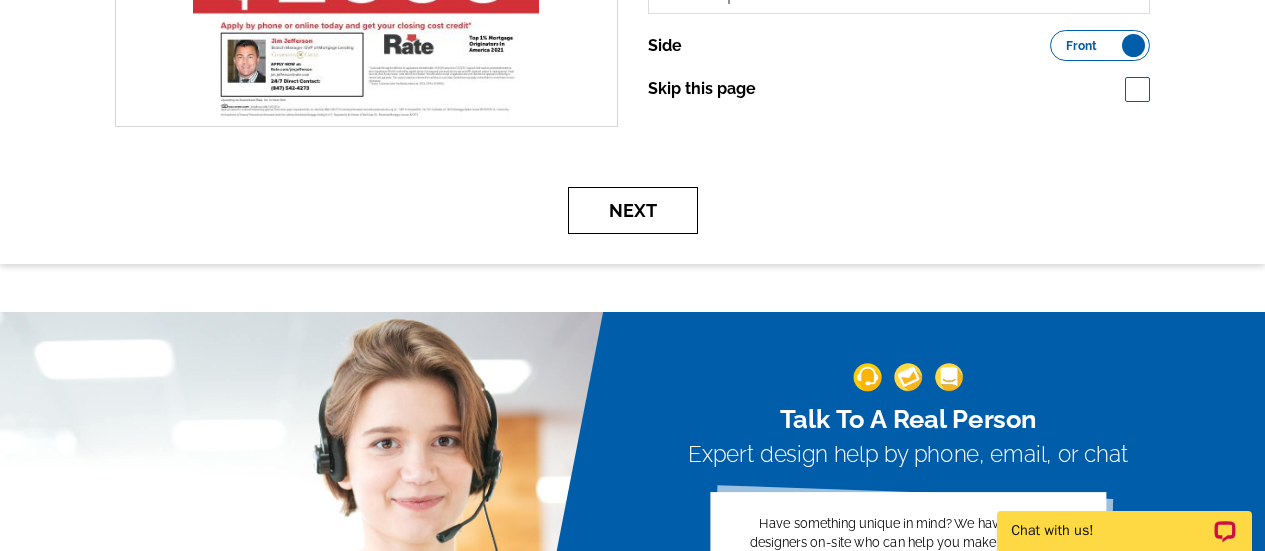 click on "Next" at bounding box center [633, 210] 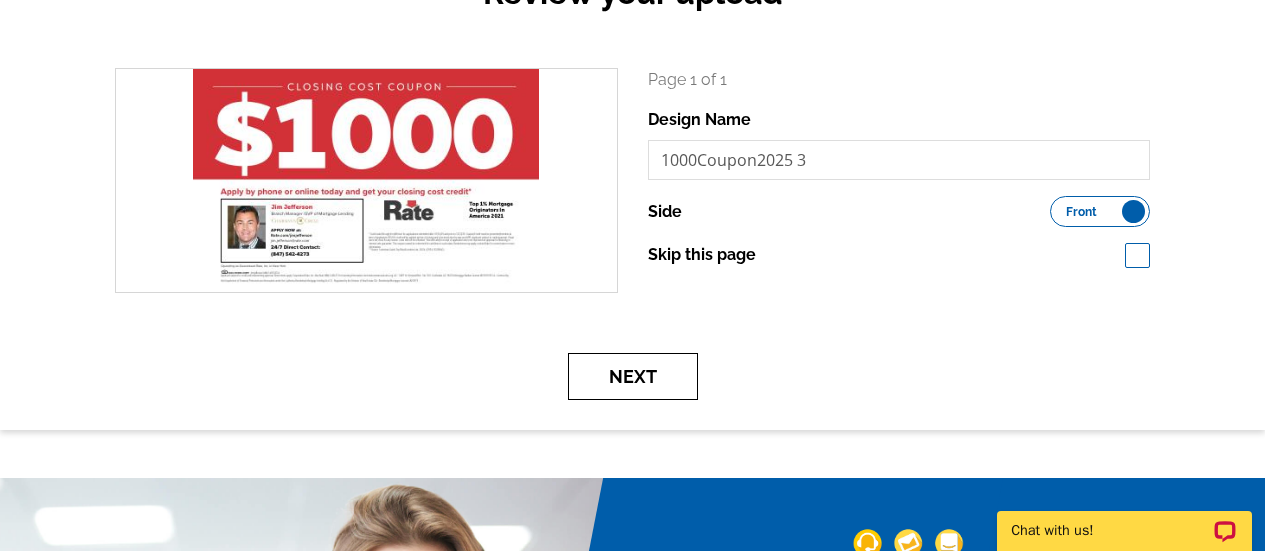 scroll, scrollTop: 261, scrollLeft: 0, axis: vertical 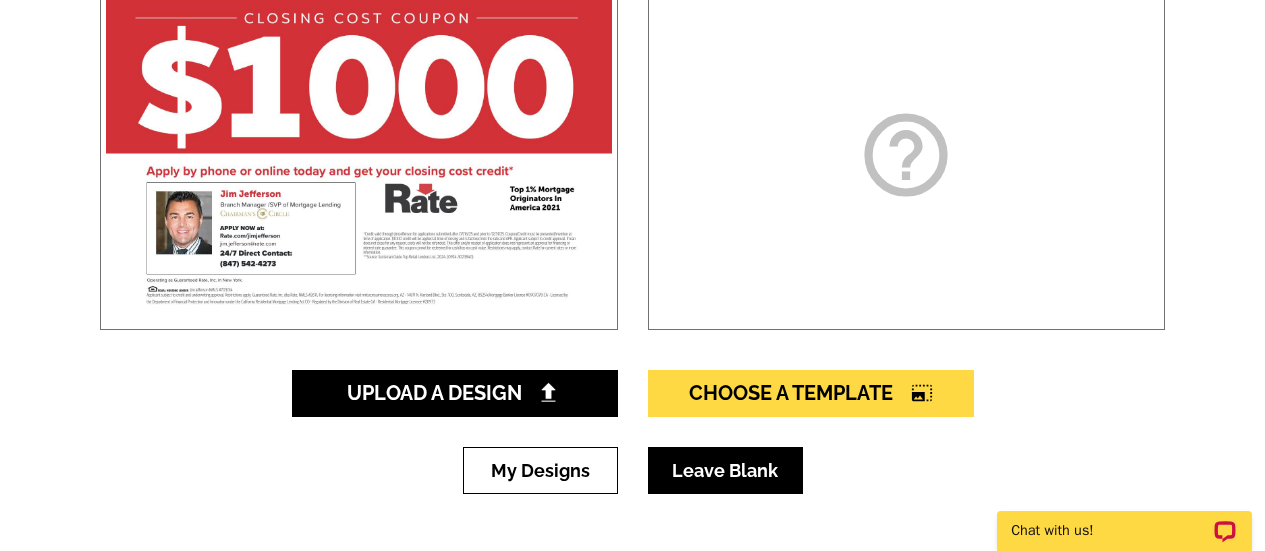 click on "Leave Blank" at bounding box center (725, 470) 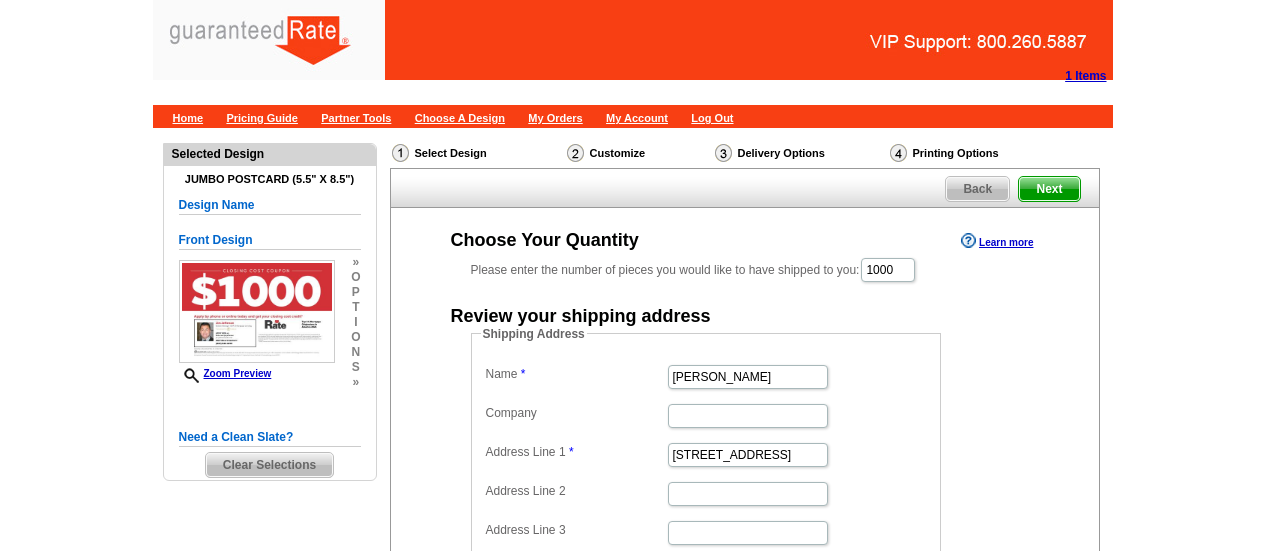 scroll, scrollTop: 0, scrollLeft: 0, axis: both 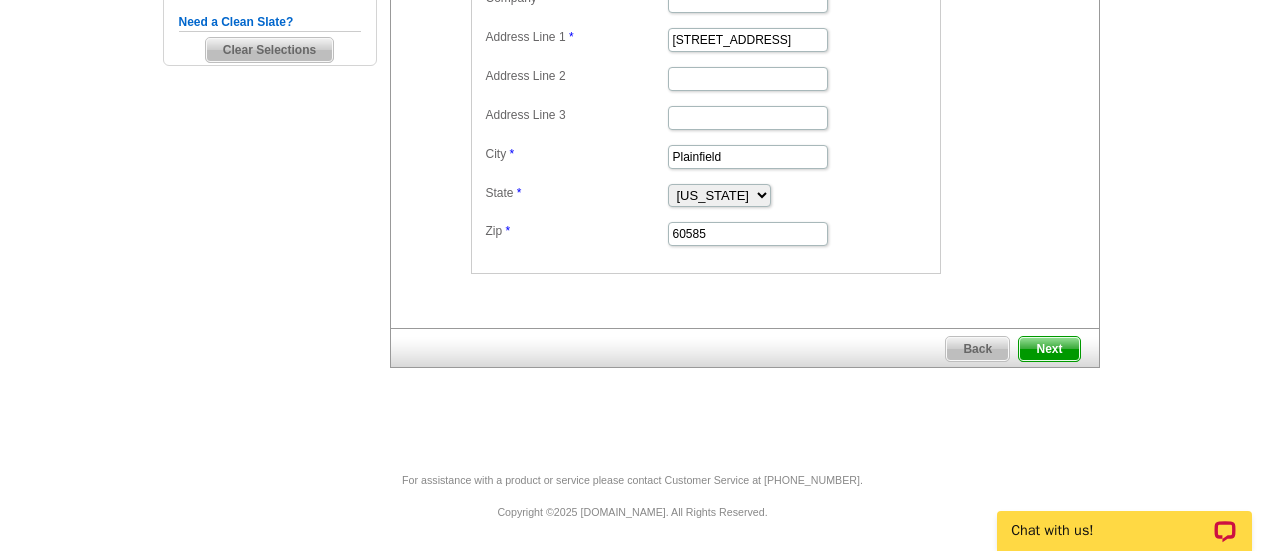 click on "Next" at bounding box center (1049, 349) 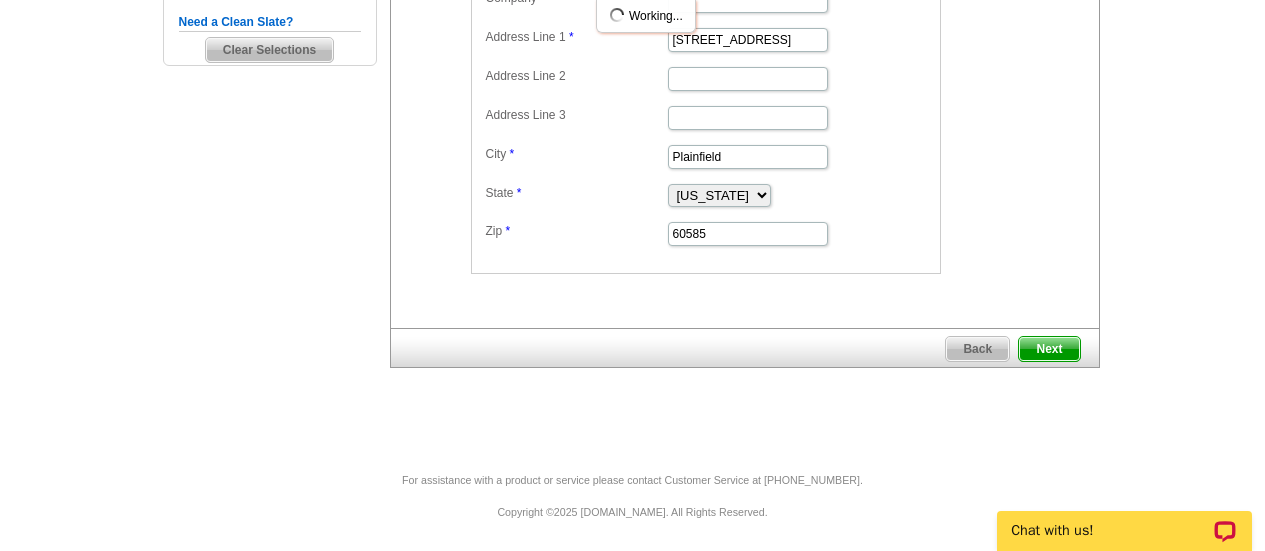 scroll, scrollTop: 0, scrollLeft: 0, axis: both 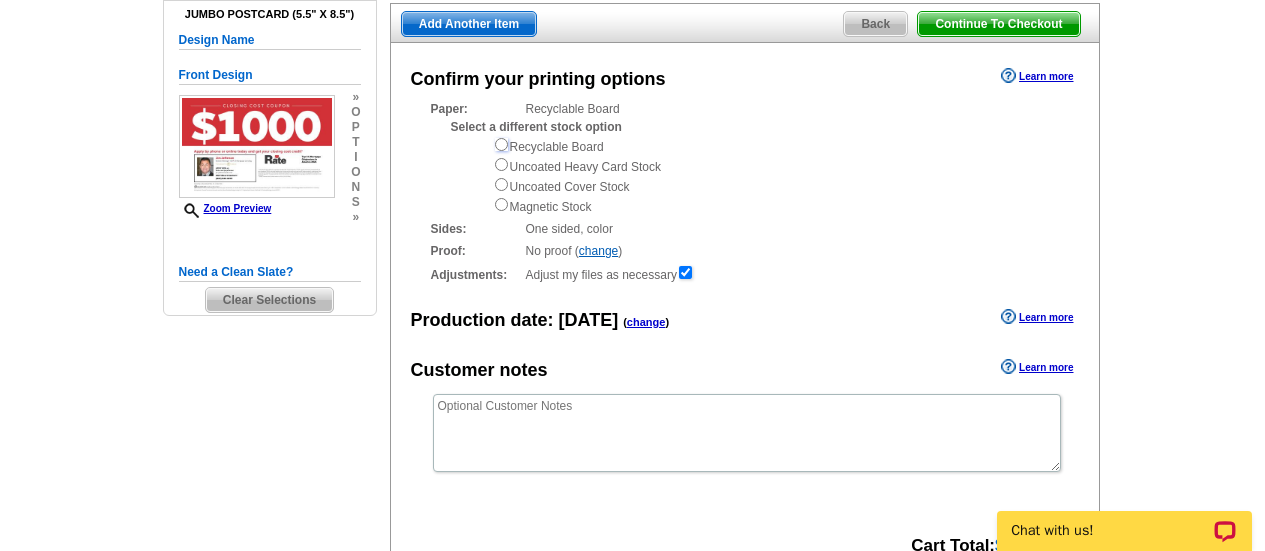 click at bounding box center [501, 144] 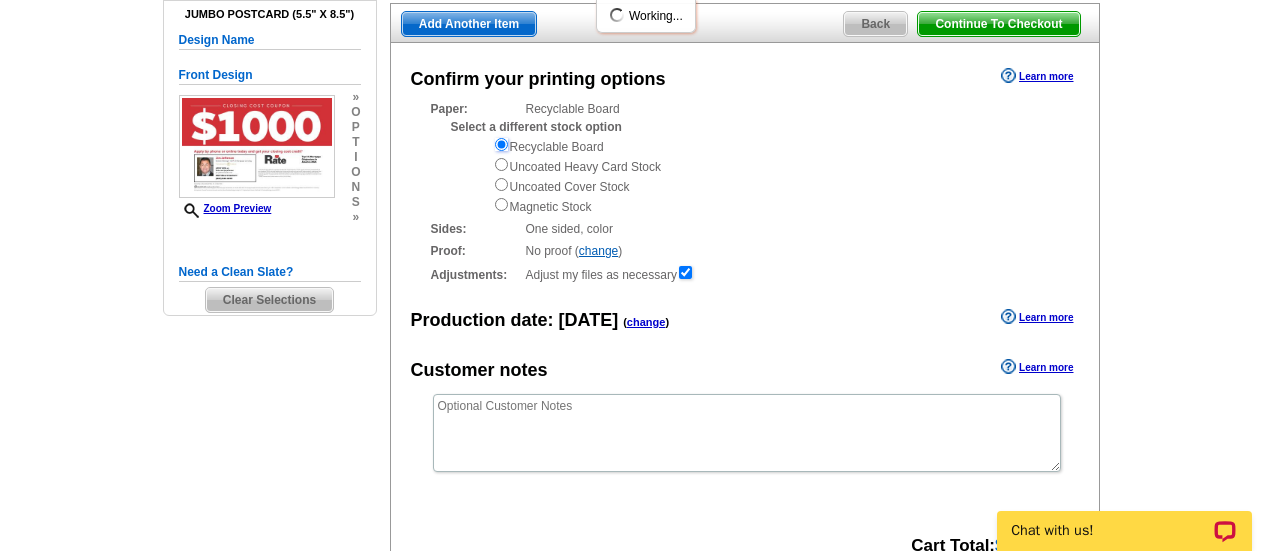 scroll, scrollTop: 0, scrollLeft: 0, axis: both 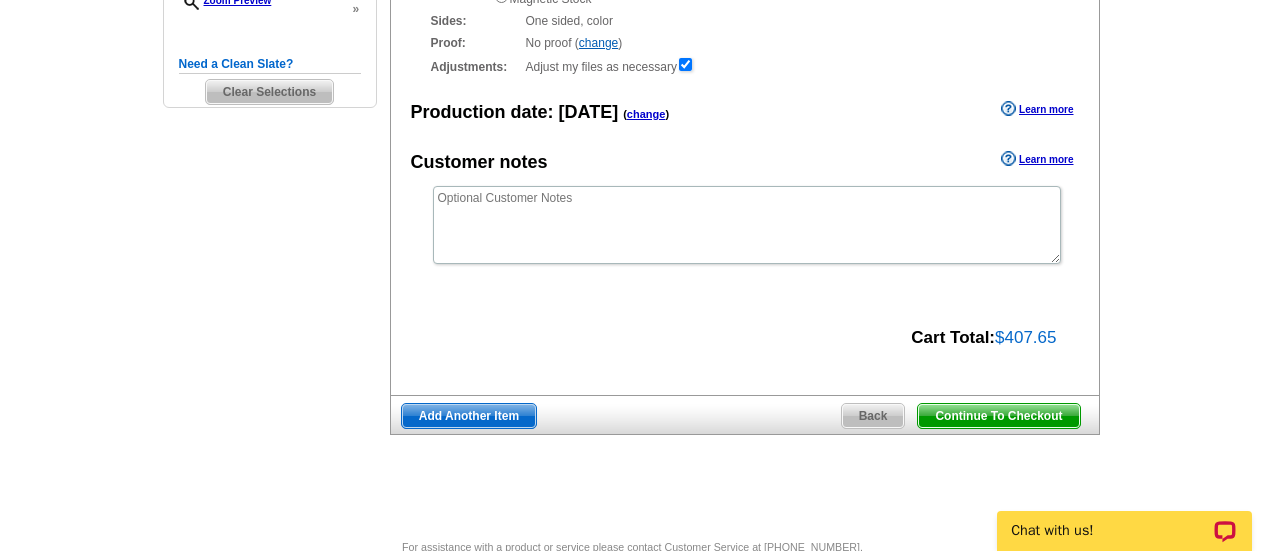 click on "Continue To Checkout" at bounding box center (998, 416) 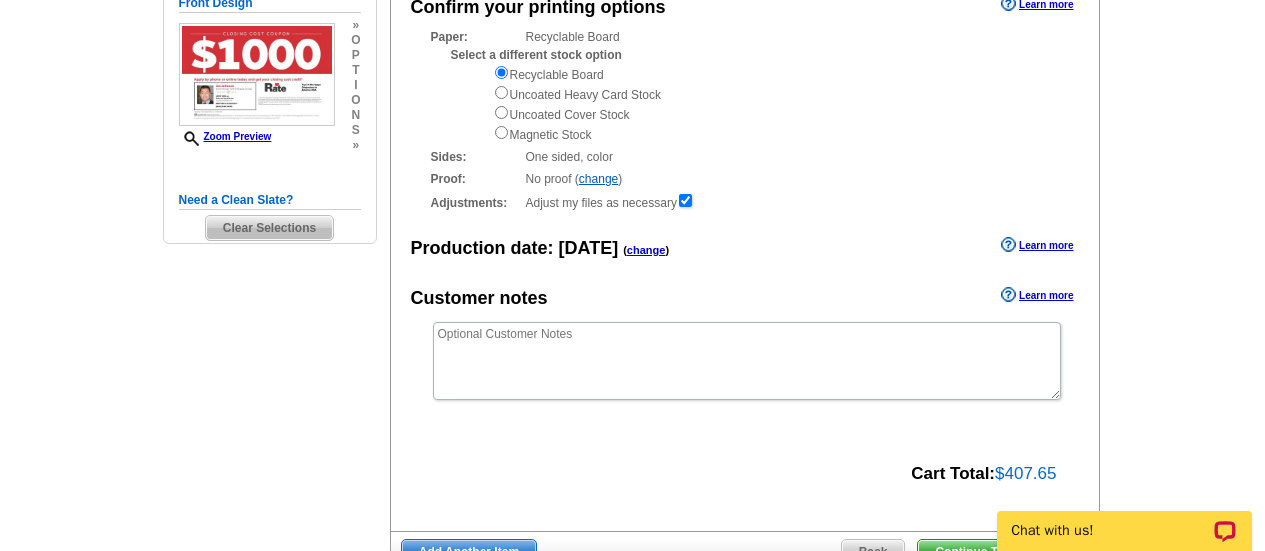 scroll, scrollTop: 238, scrollLeft: 0, axis: vertical 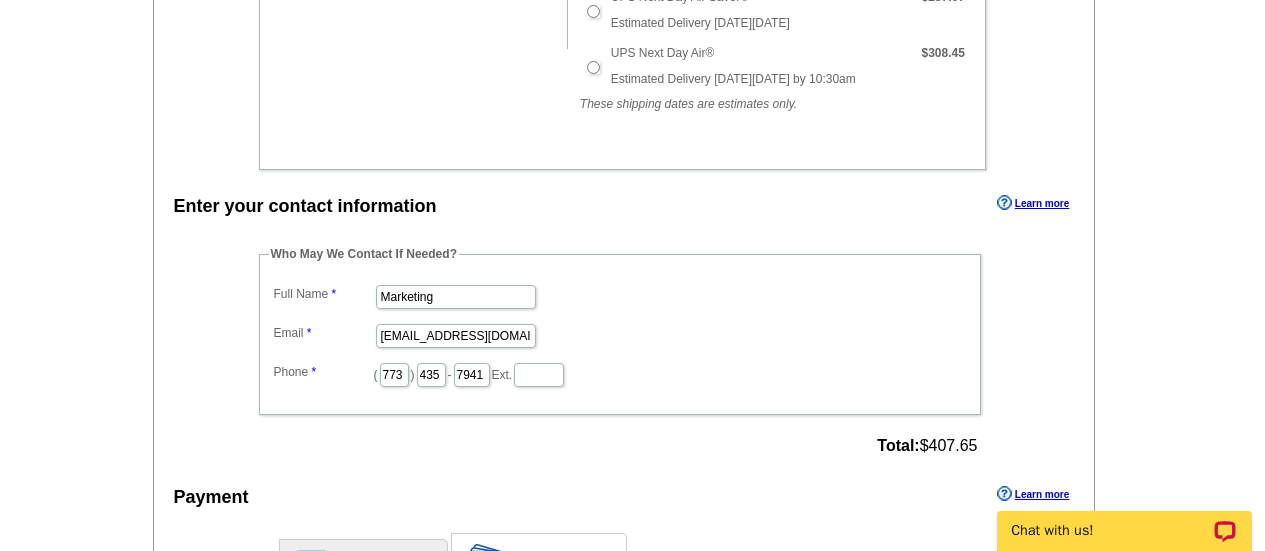 click on "Marketing" at bounding box center (620, 295) 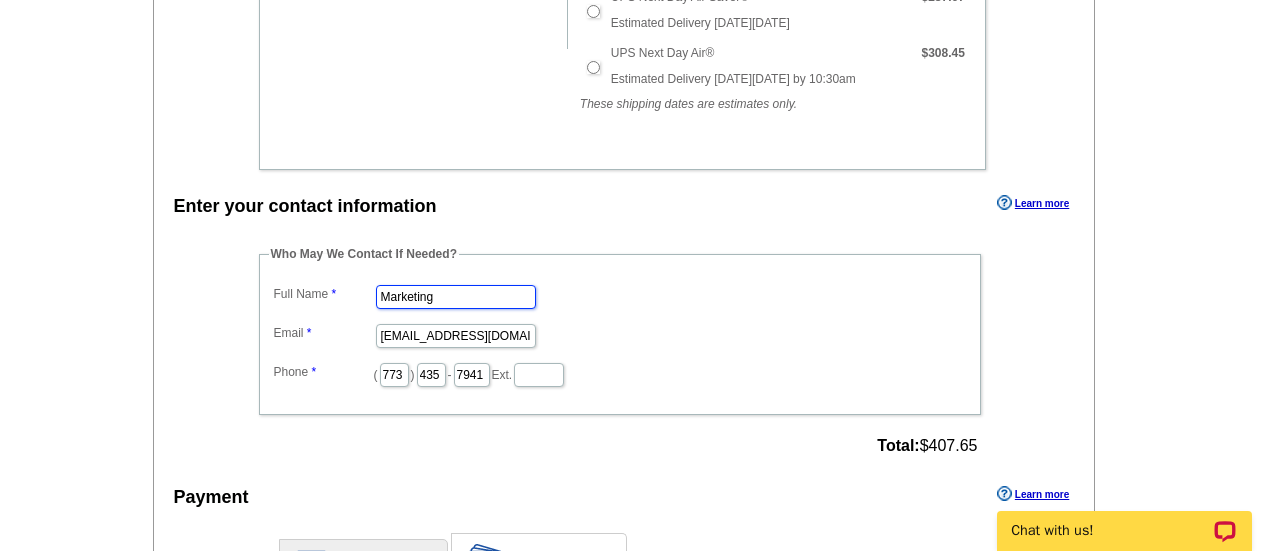 drag, startPoint x: 458, startPoint y: 301, endPoint x: 304, endPoint y: 270, distance: 157.08914 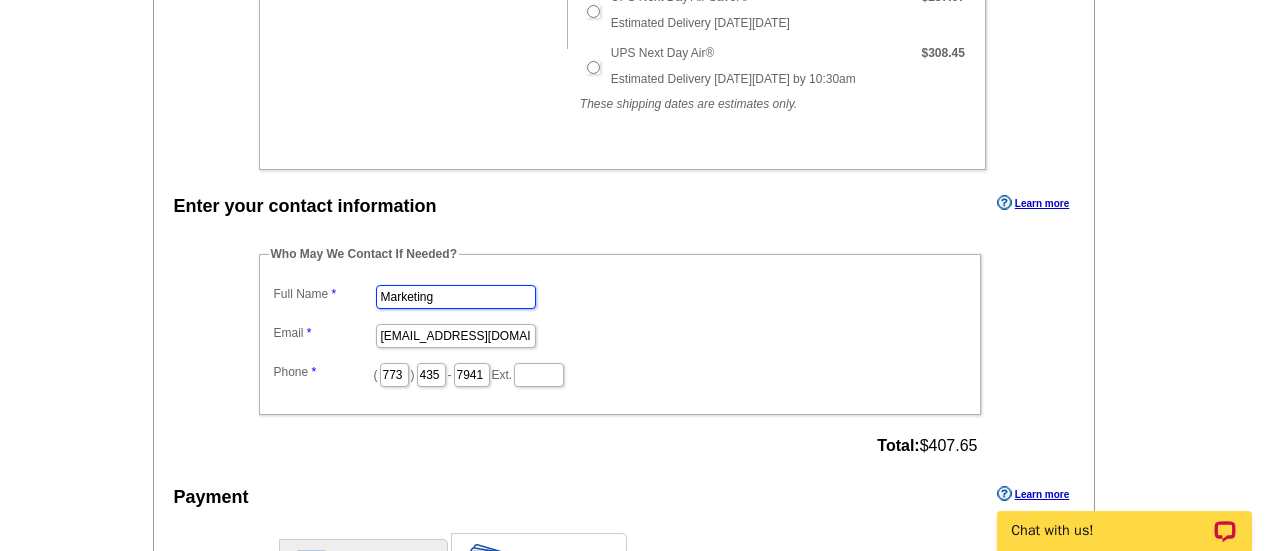 click on "Who May We Contact If Needed?
Full Name
Marketing
Email
marketing@guaranteedrate.com
Phone
( 773 )  435  -  7941  Ext." at bounding box center [620, 330] 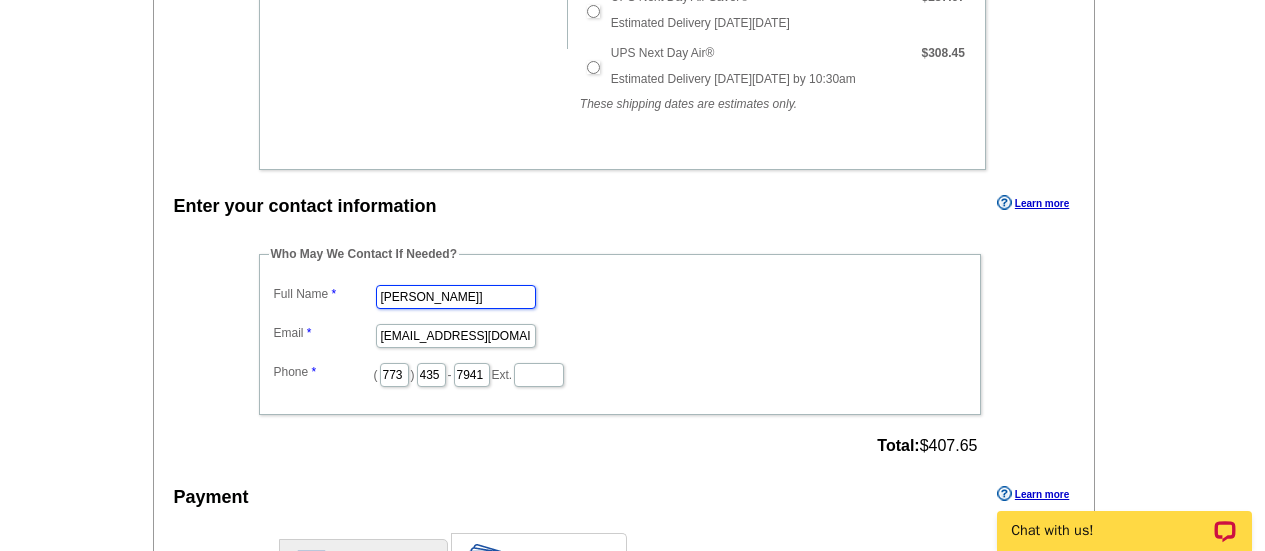 type on "Ellie Faunce]" 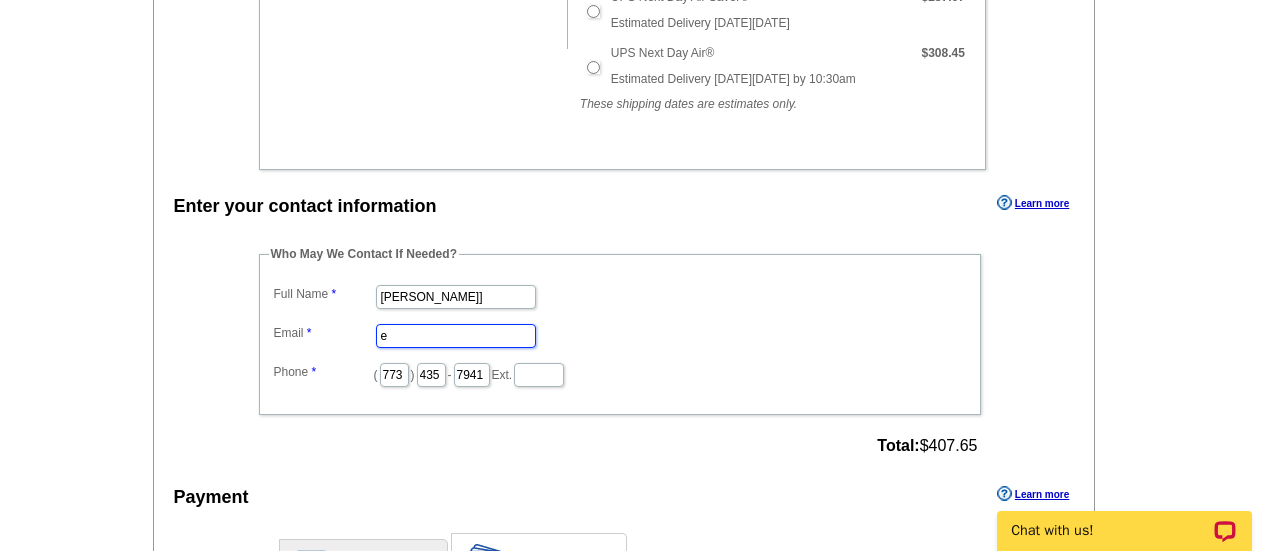 scroll, scrollTop: 0, scrollLeft: 0, axis: both 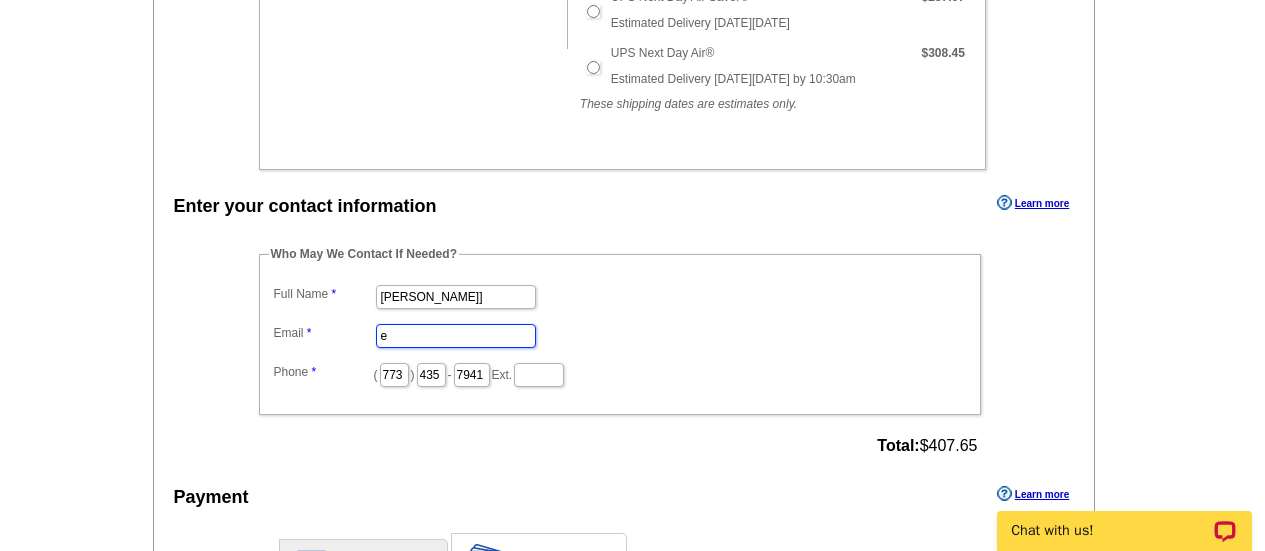 type on "ellie.faunce@rate.com" 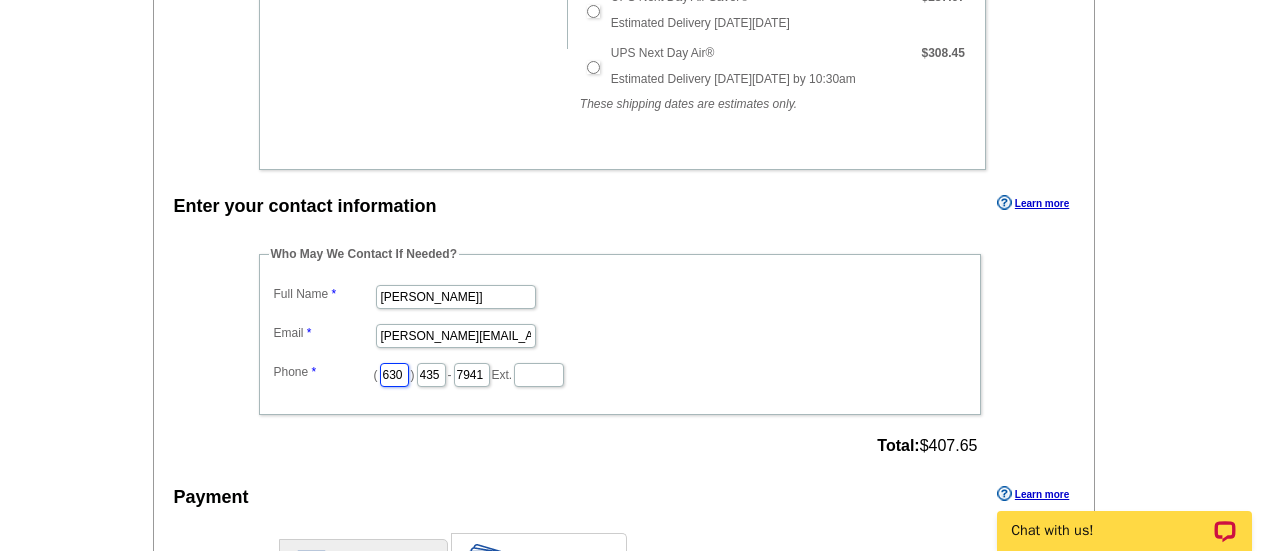 type on "630" 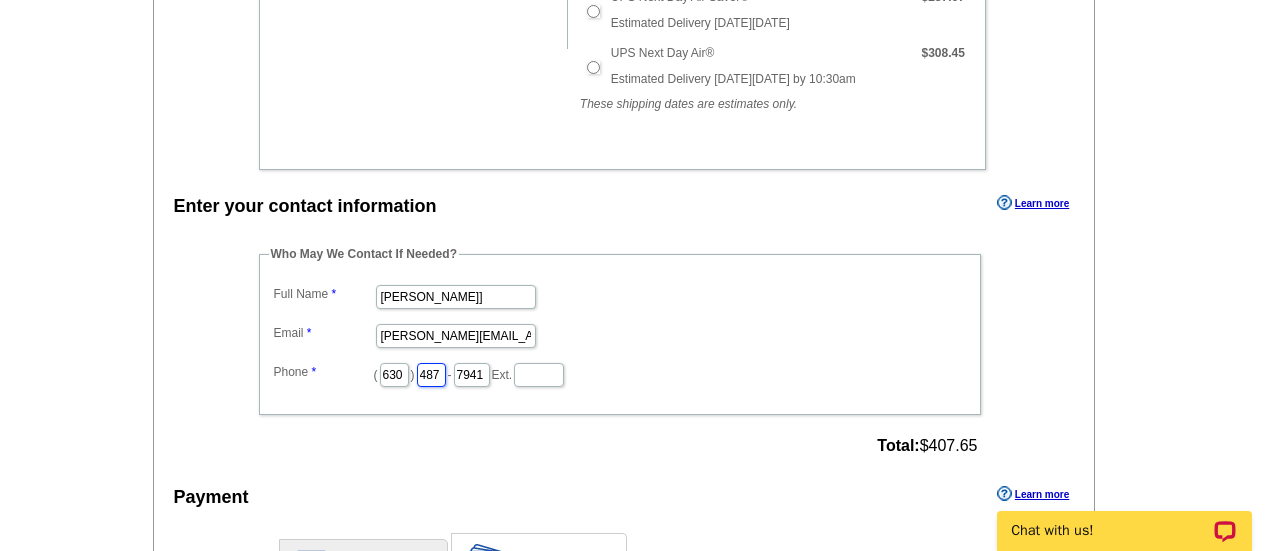 type on "487" 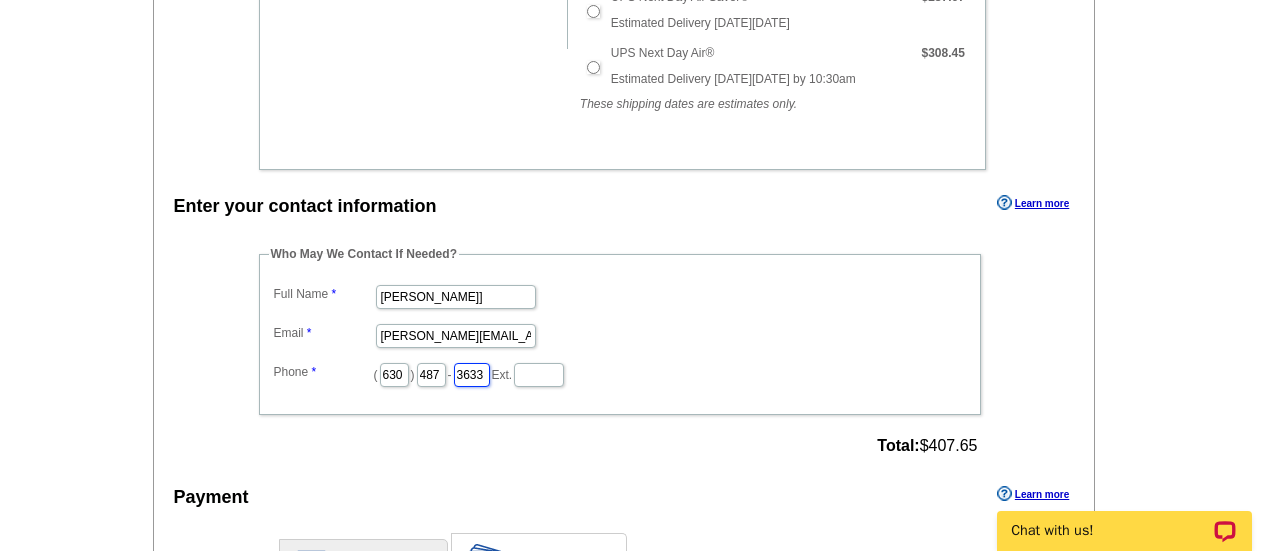 type on "3633" 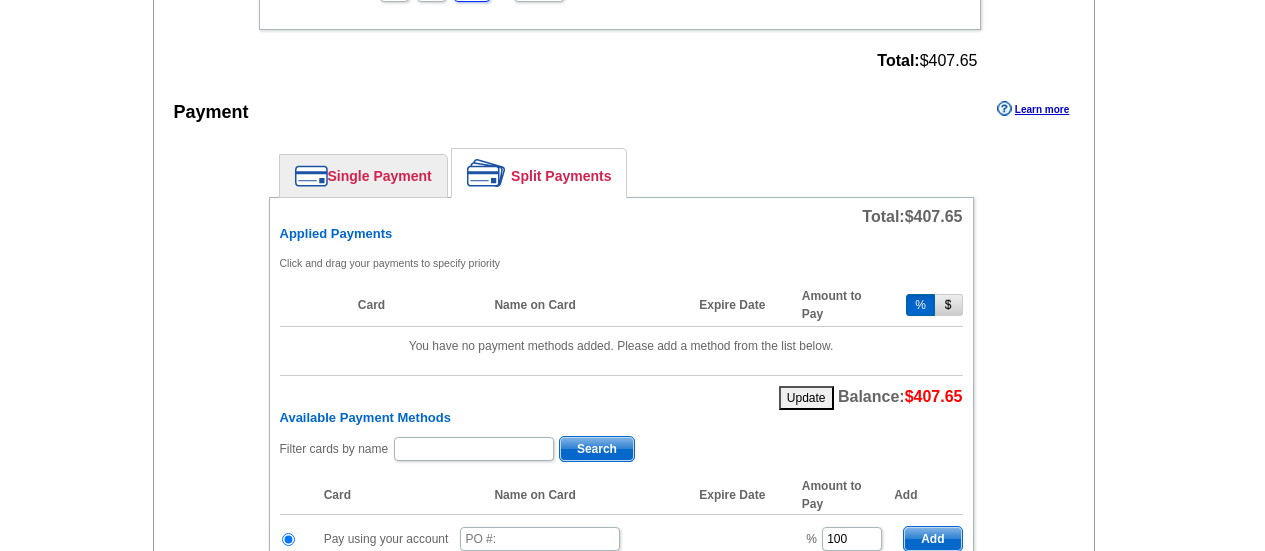 scroll, scrollTop: 1150, scrollLeft: 0, axis: vertical 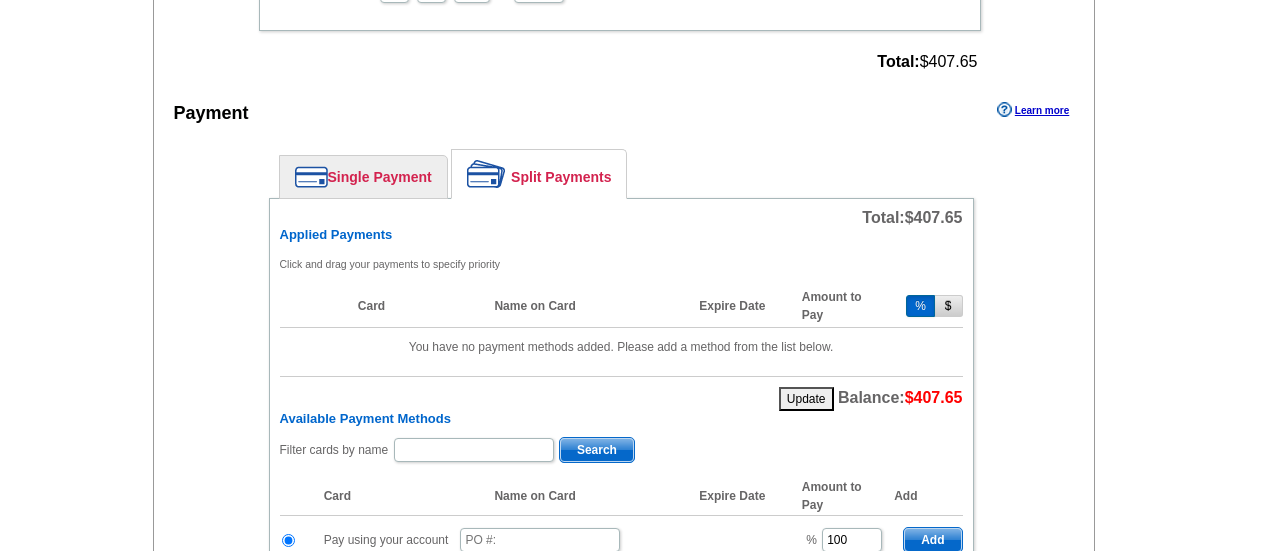 click on "Single Payment
Split Payments
Pay Using Your Account
Pay using your account
Pay using one of your saved credit cards.
Filter cards by name
Search
Card
Name on Card
Expire Date Add" at bounding box center [621, 629] 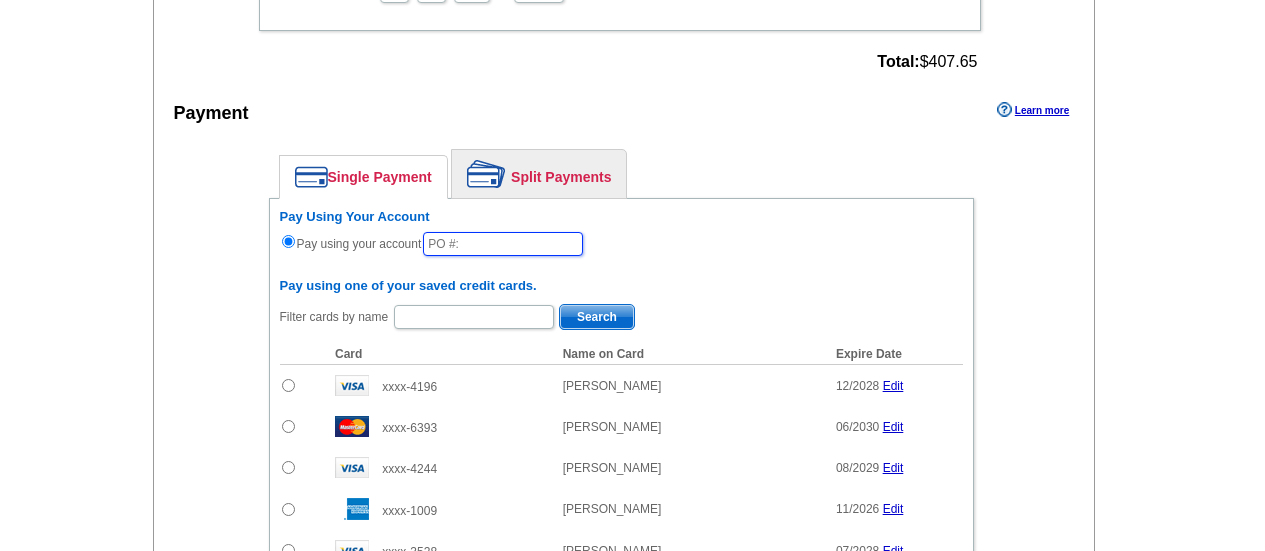 click at bounding box center (503, 244) 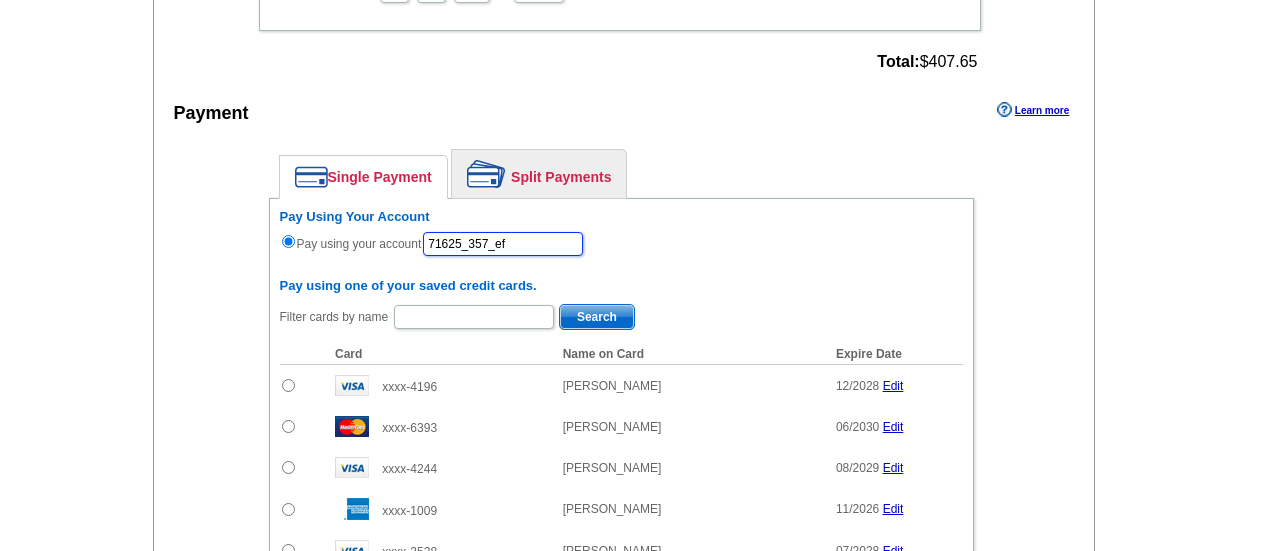 type on "71625_357_ef" 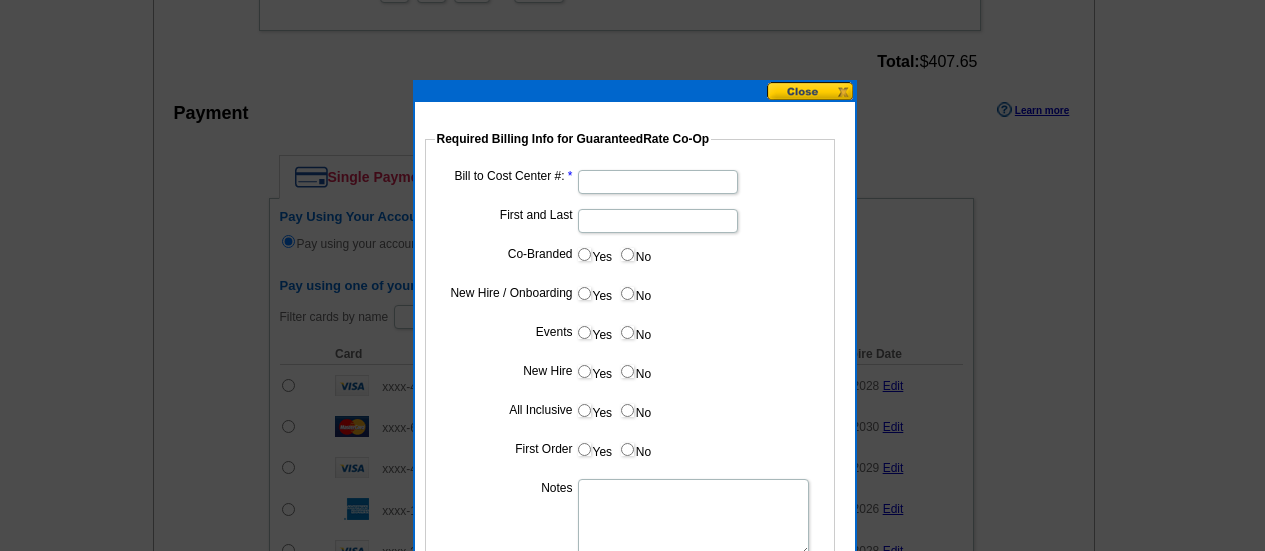 click on "Bill to Cost Center #:" at bounding box center [658, 182] 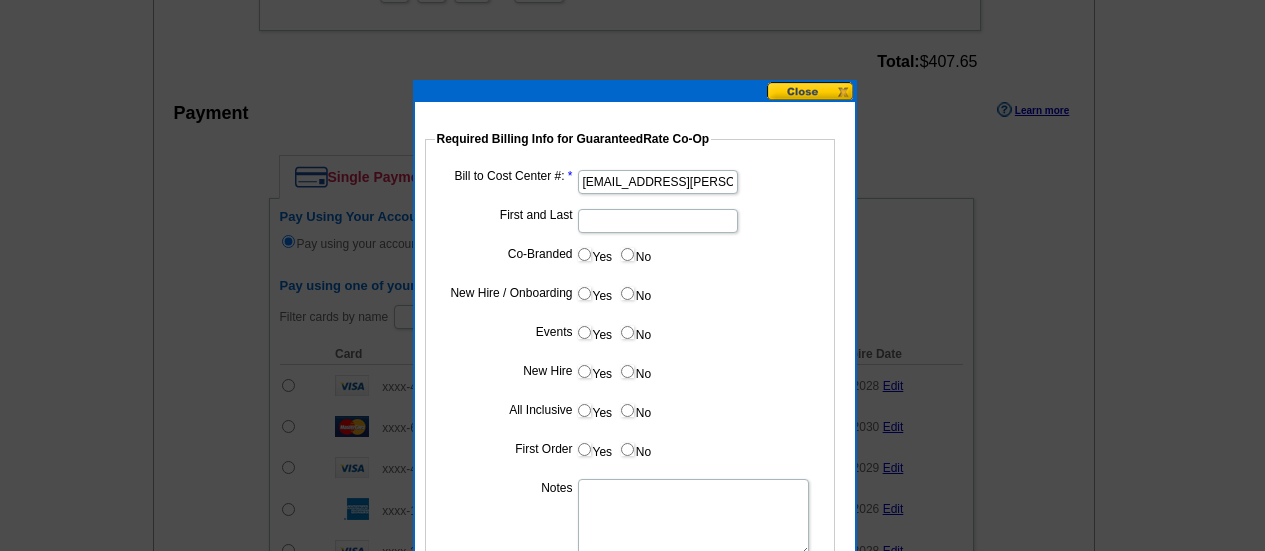 scroll, scrollTop: 0, scrollLeft: 3, axis: horizontal 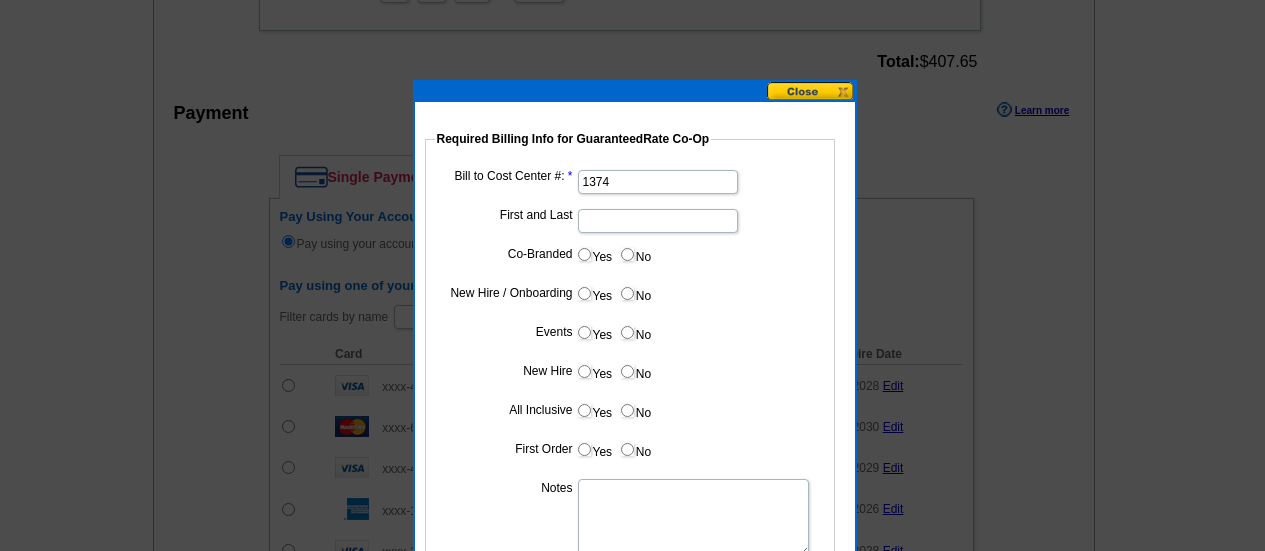 type on "1374" 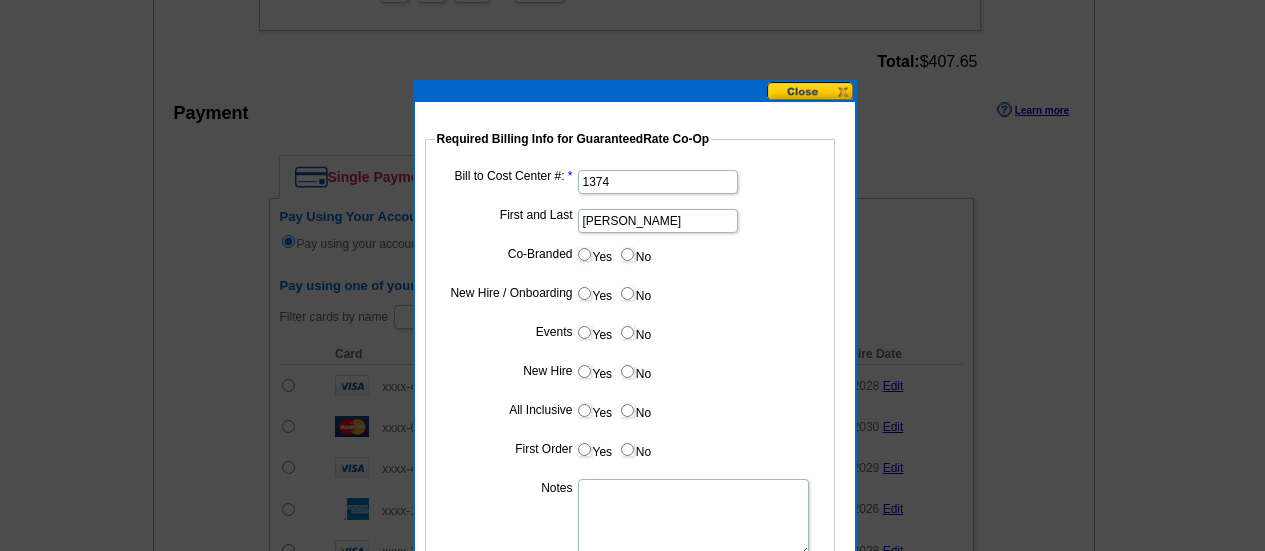 type on "Jim Jefferson" 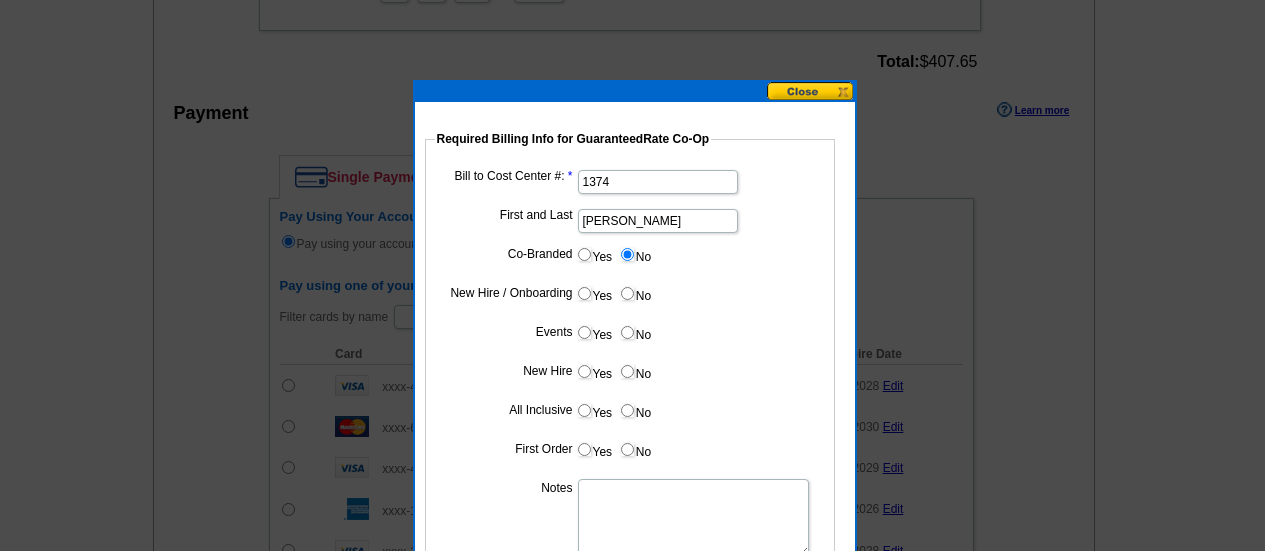 click on "No" at bounding box center [635, 293] 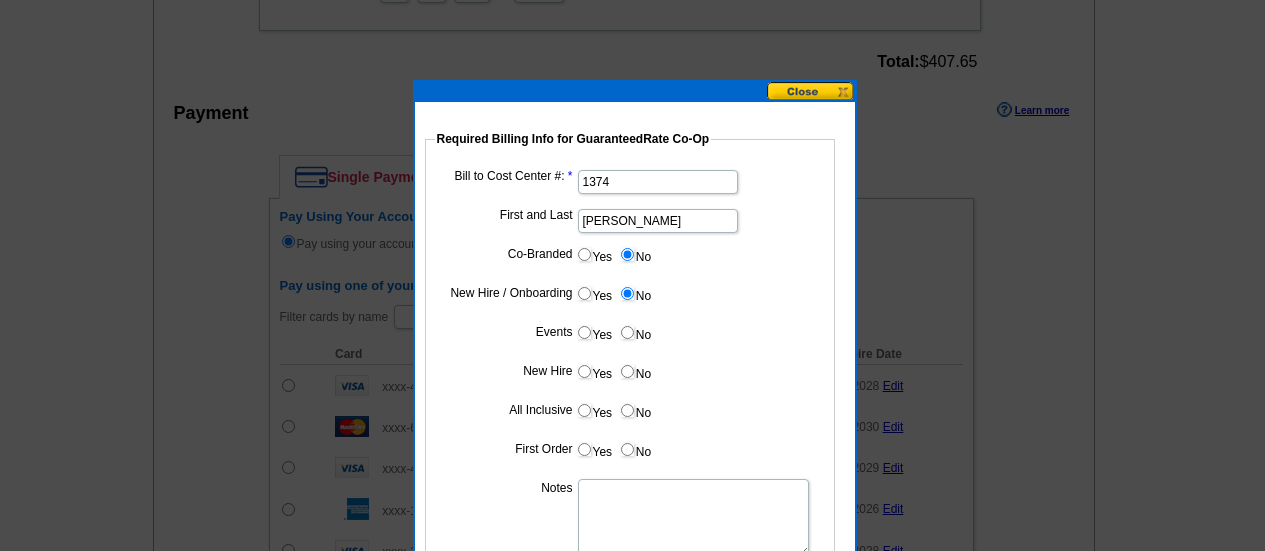 click on "No" at bounding box center [627, 332] 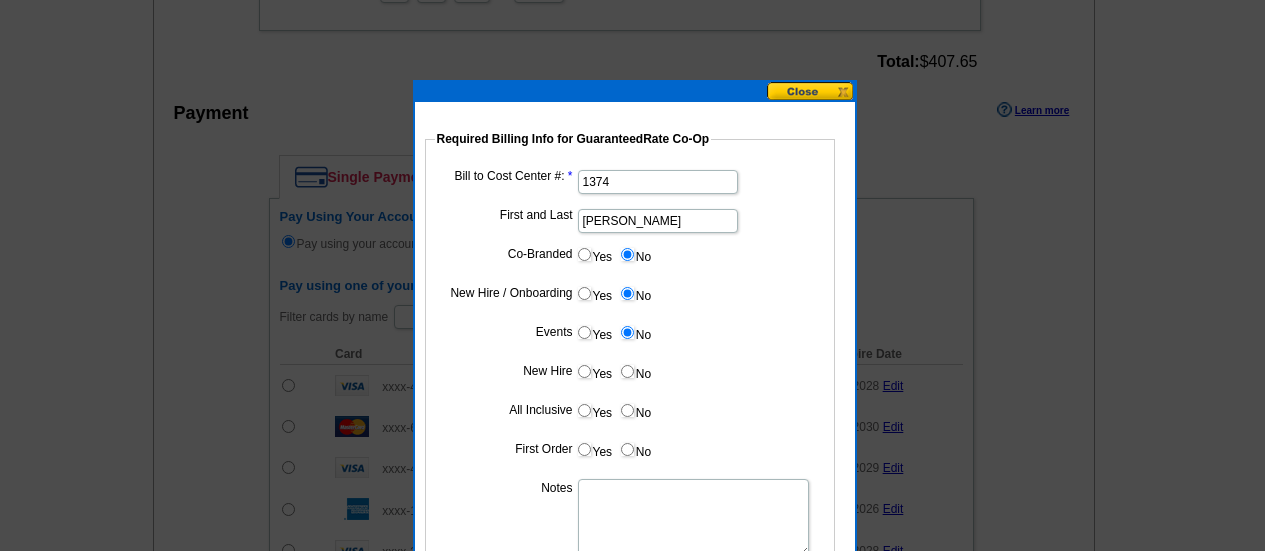click on "Bill to Cost Center #:
1374
First and Last
Jim Jefferson
Co-Branded
Yes    No
Cost paid by cobrand
n/a
New Hire / Onboarding
Yes    No
Events
Yes    No
New Hire
Yes    No
All Inclusive
Yes    No
First Order
Yes    No
Notes
Submit" at bounding box center [630, 375] 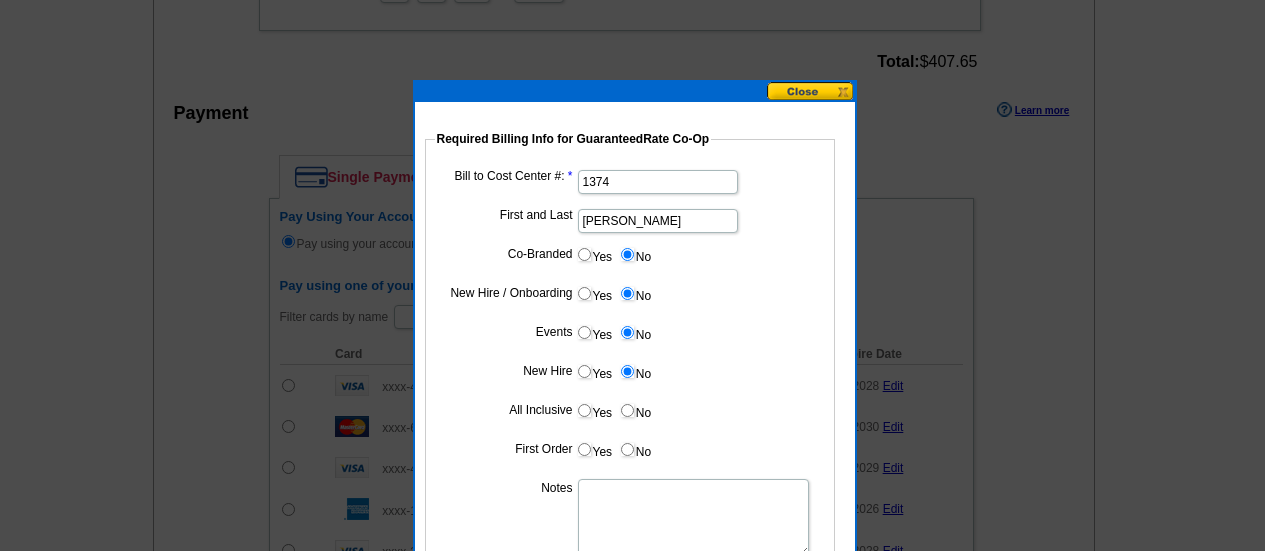 click on "No" at bounding box center [635, 371] 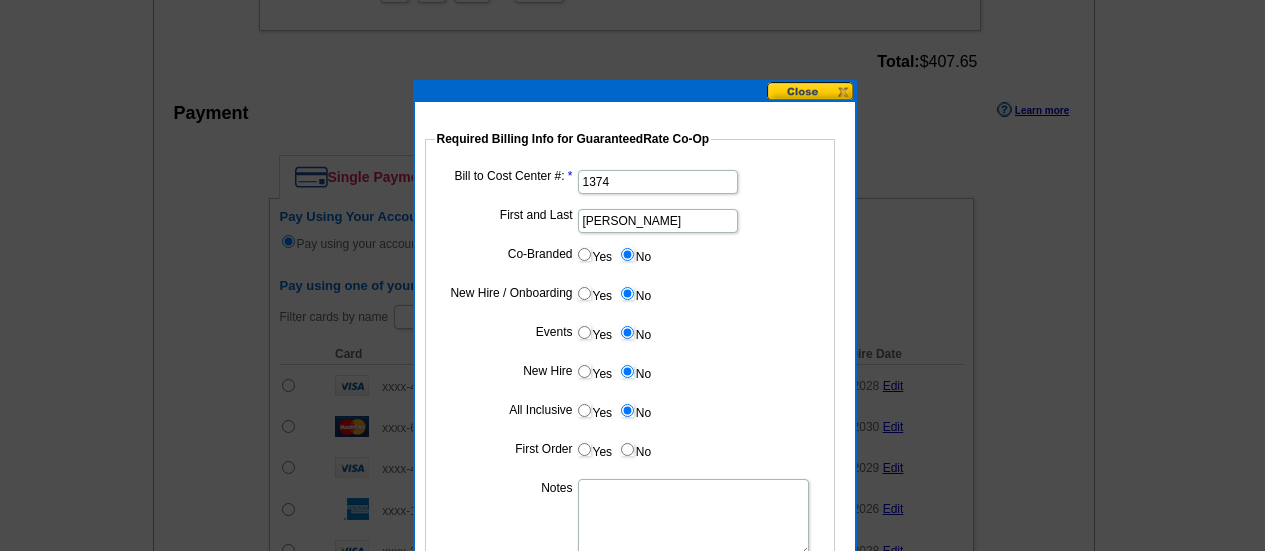 click on "No" at bounding box center (635, 449) 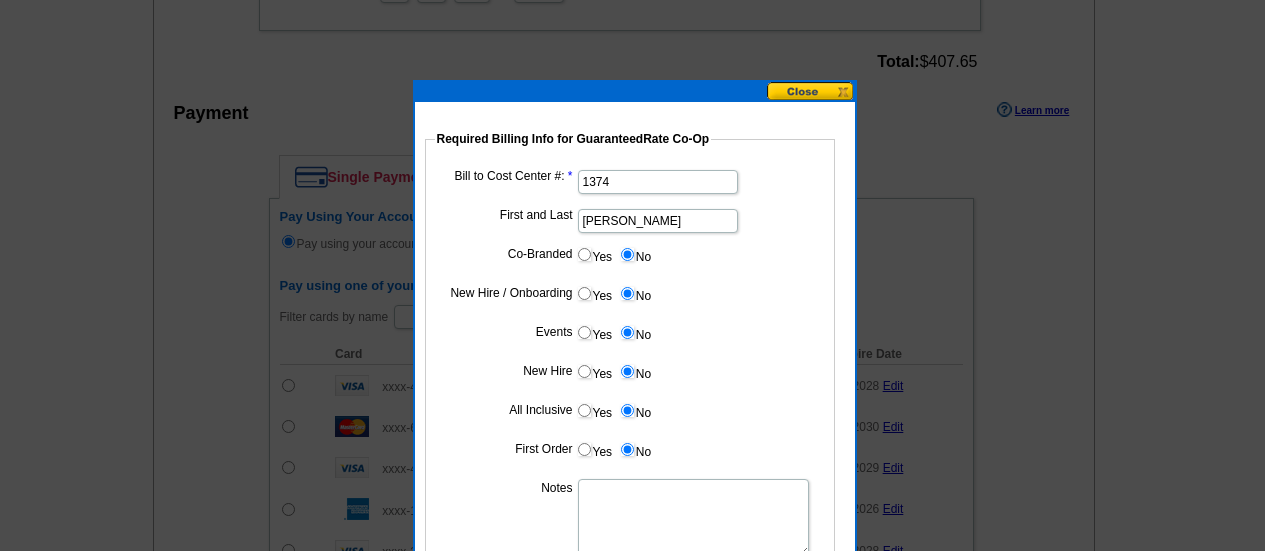 click on "Notes" at bounding box center (693, 518) 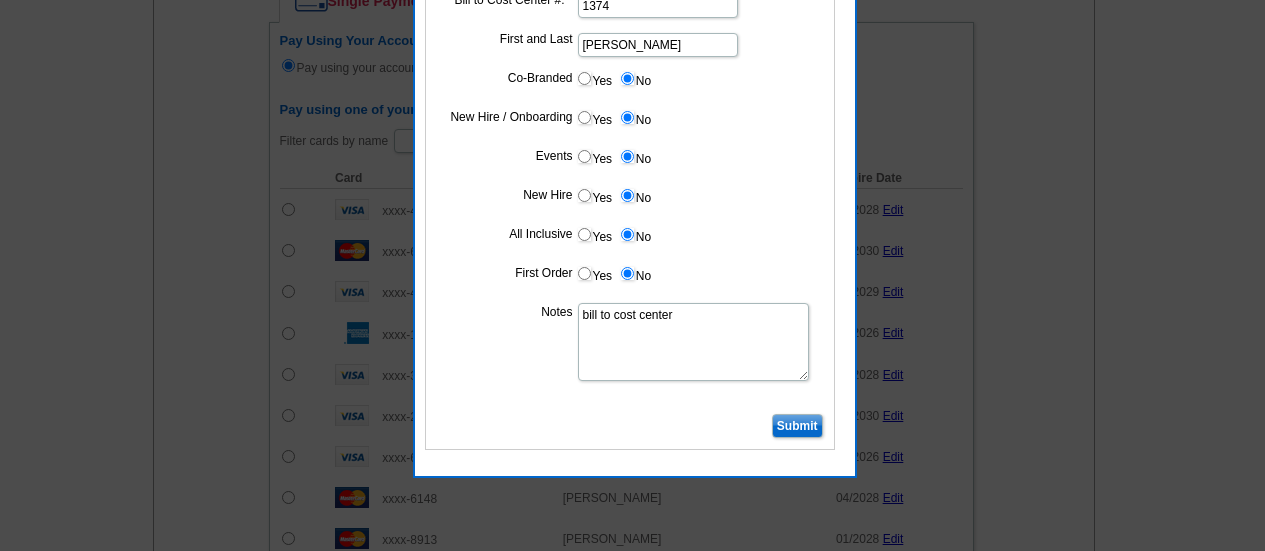 scroll, scrollTop: 1337, scrollLeft: 0, axis: vertical 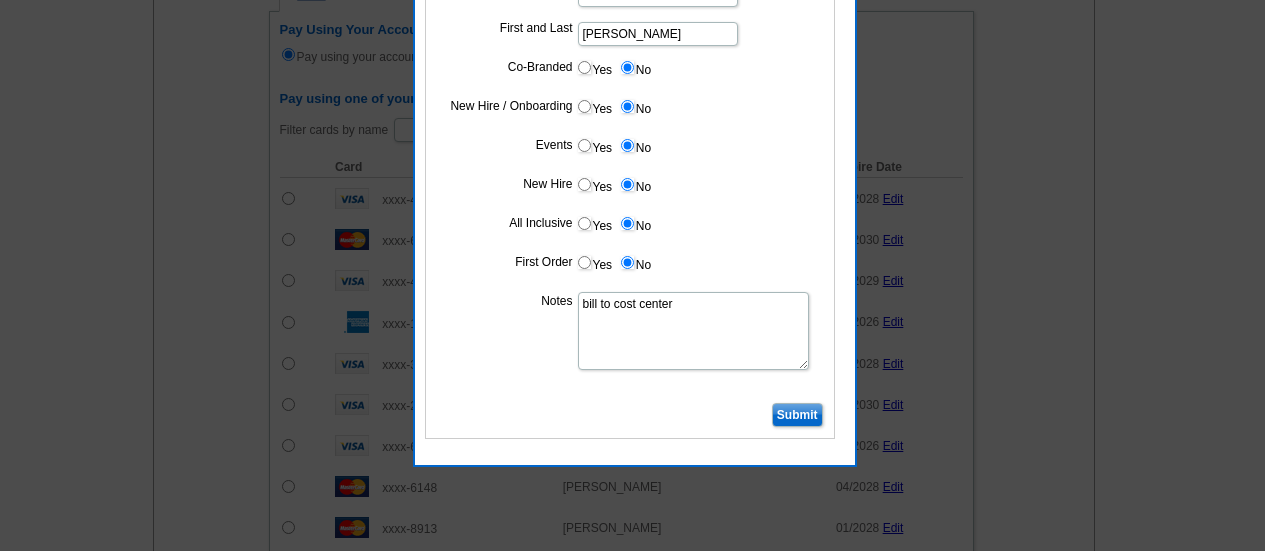 type on "bill to cost center" 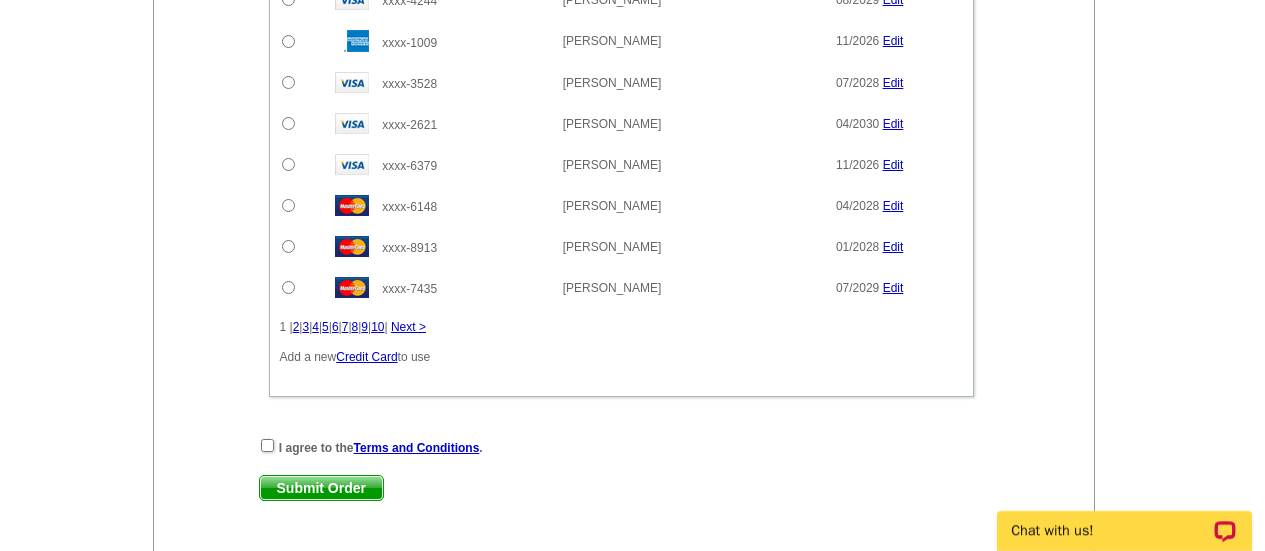 scroll, scrollTop: 1619, scrollLeft: 0, axis: vertical 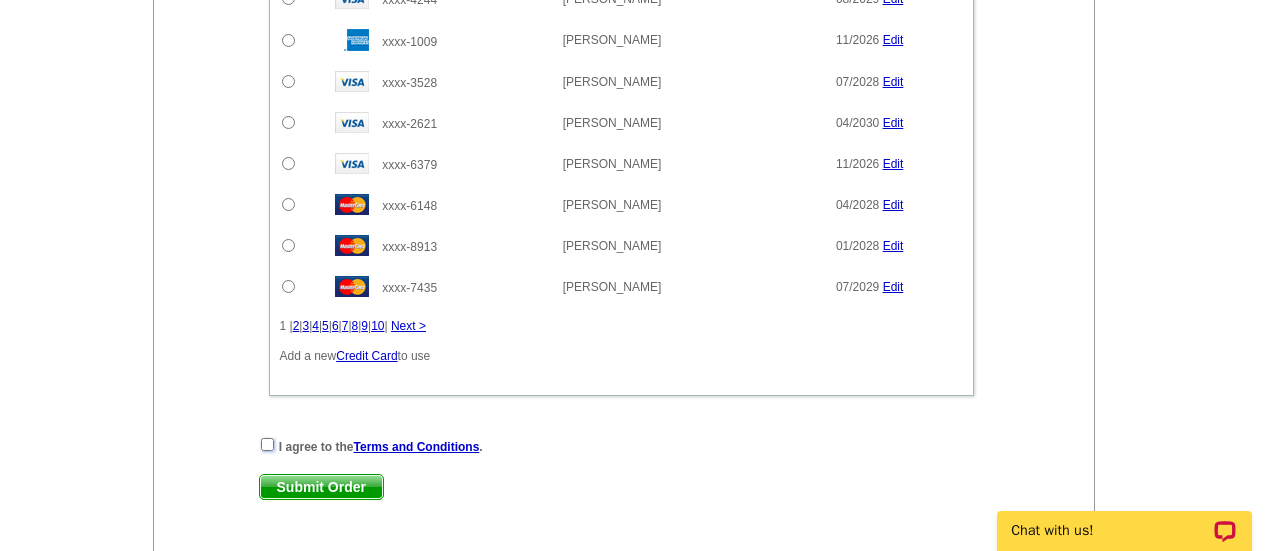 click at bounding box center (267, 444) 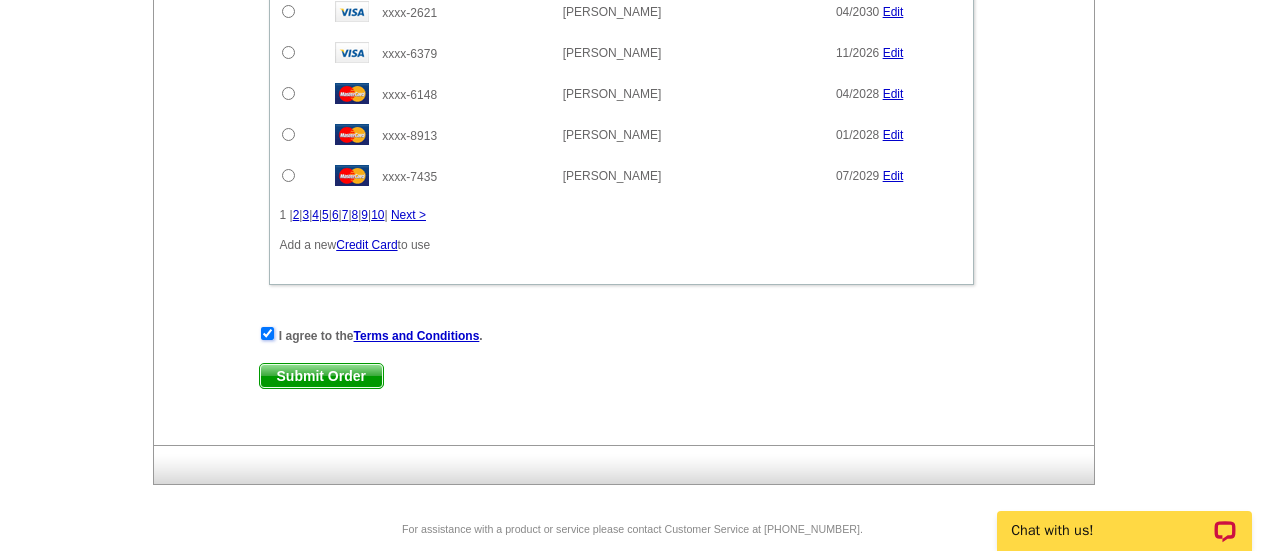 scroll, scrollTop: 1754, scrollLeft: 0, axis: vertical 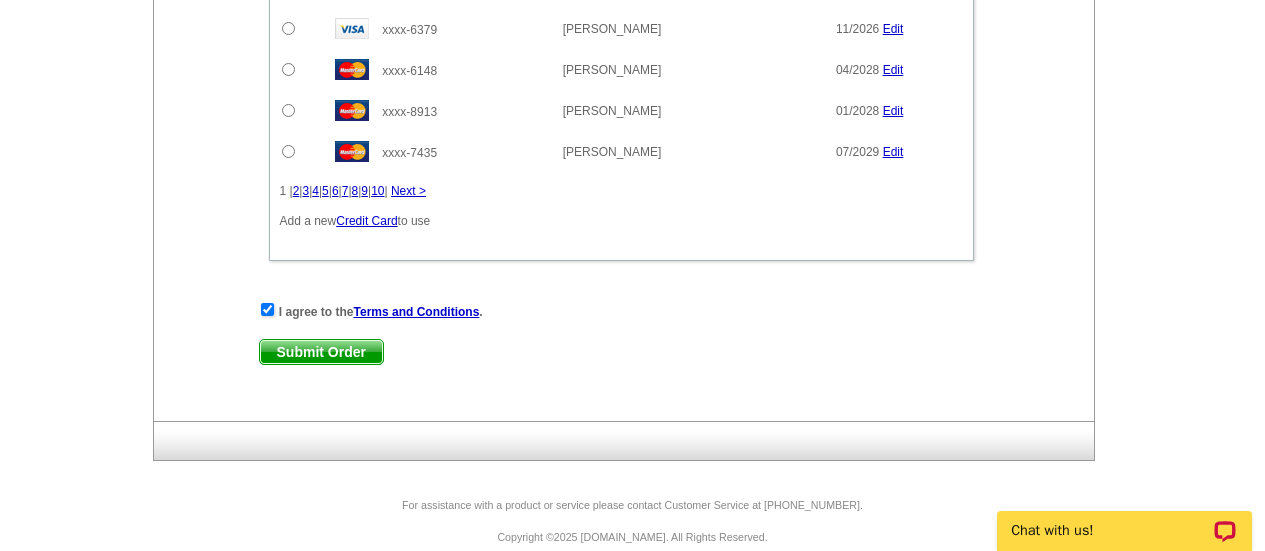 click on "Submit Order" at bounding box center [321, 352] 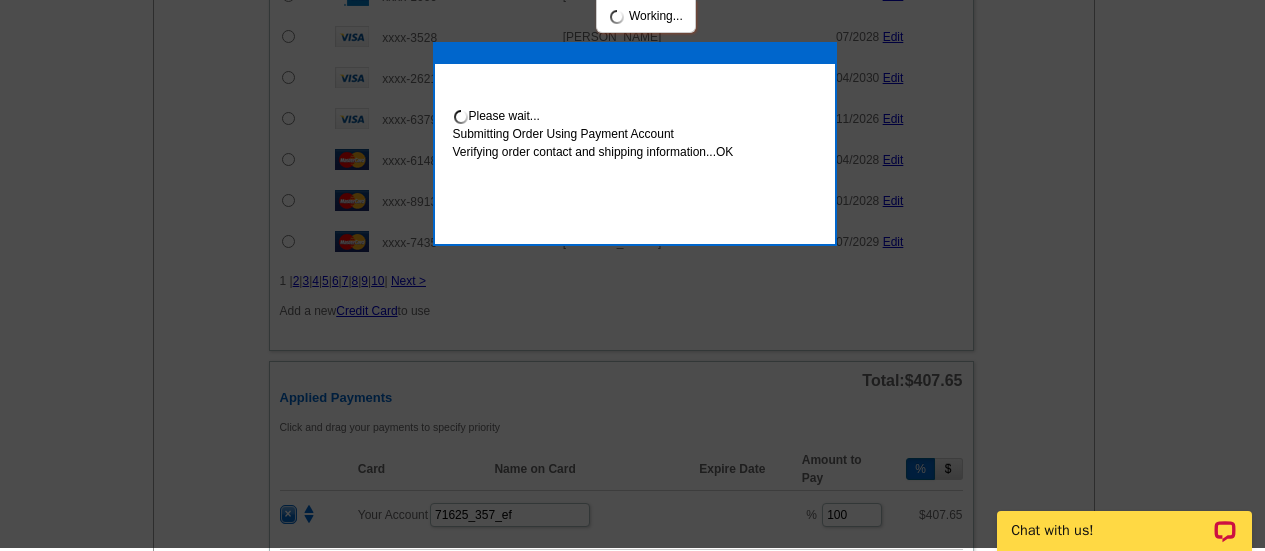 scroll, scrollTop: 1789, scrollLeft: 0, axis: vertical 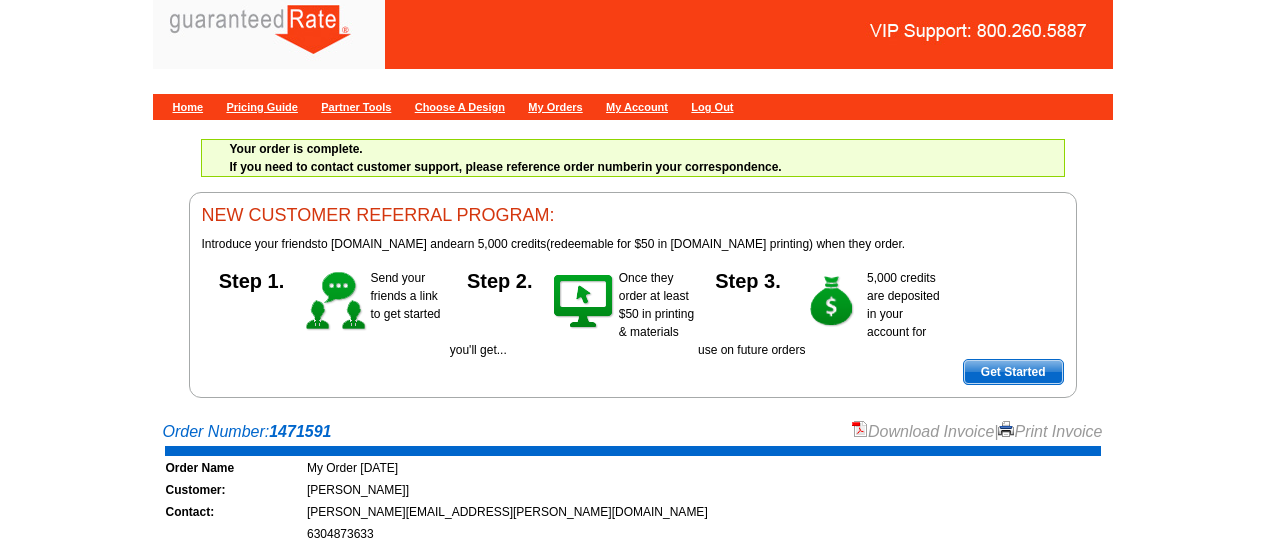 click on "Download Invoice" at bounding box center [923, 431] 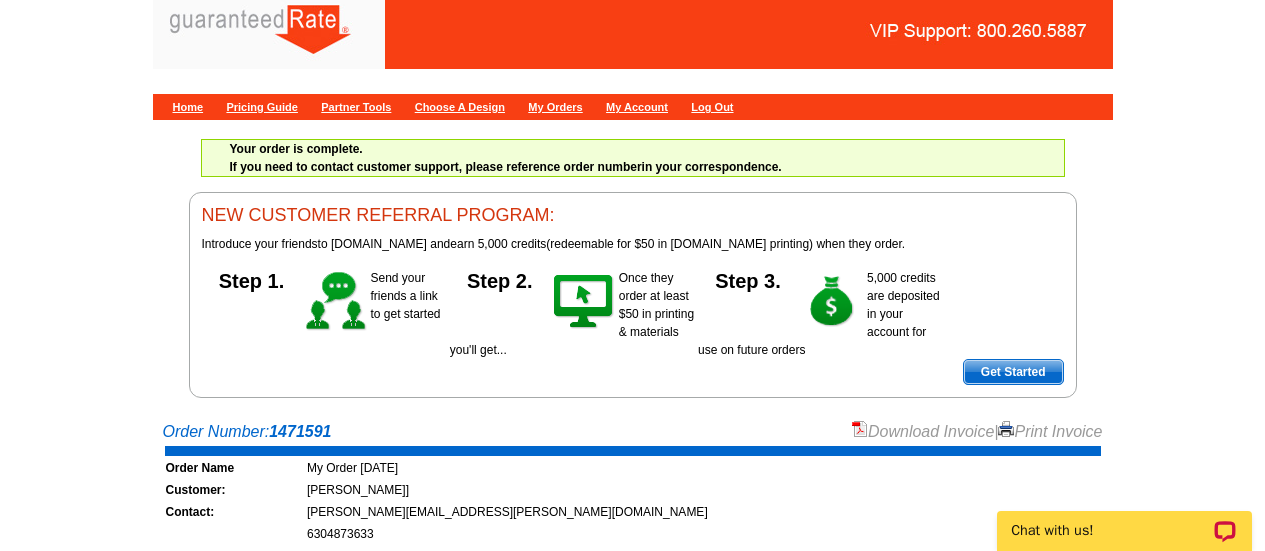 scroll, scrollTop: 0, scrollLeft: 0, axis: both 